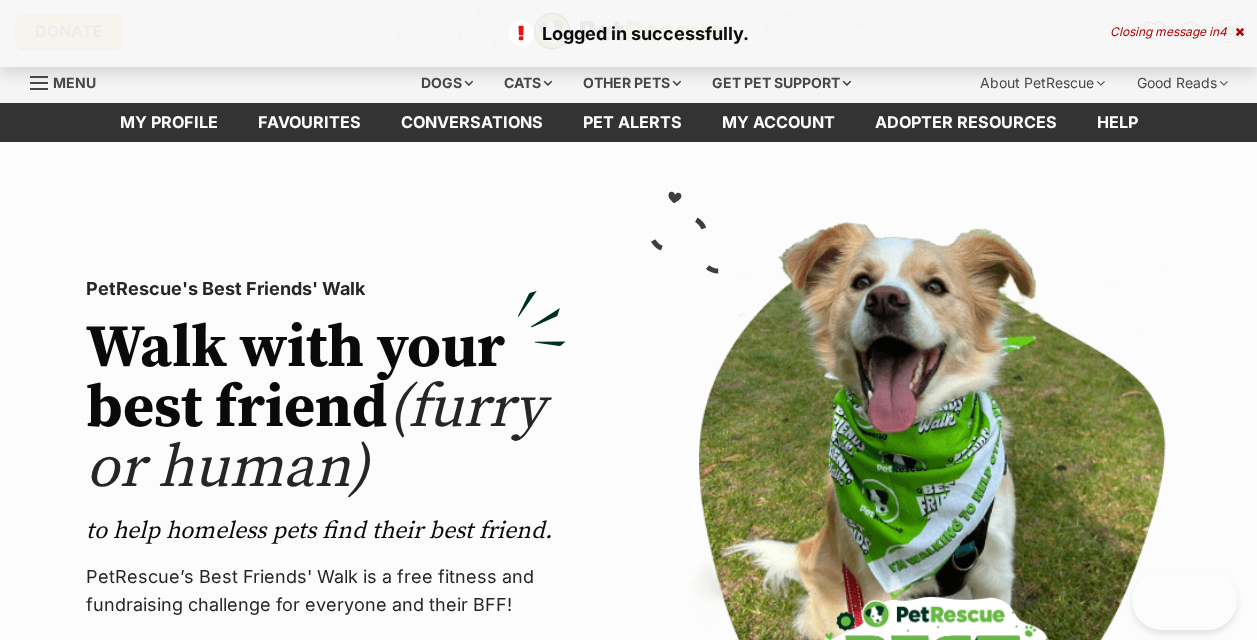 scroll, scrollTop: 0, scrollLeft: 0, axis: both 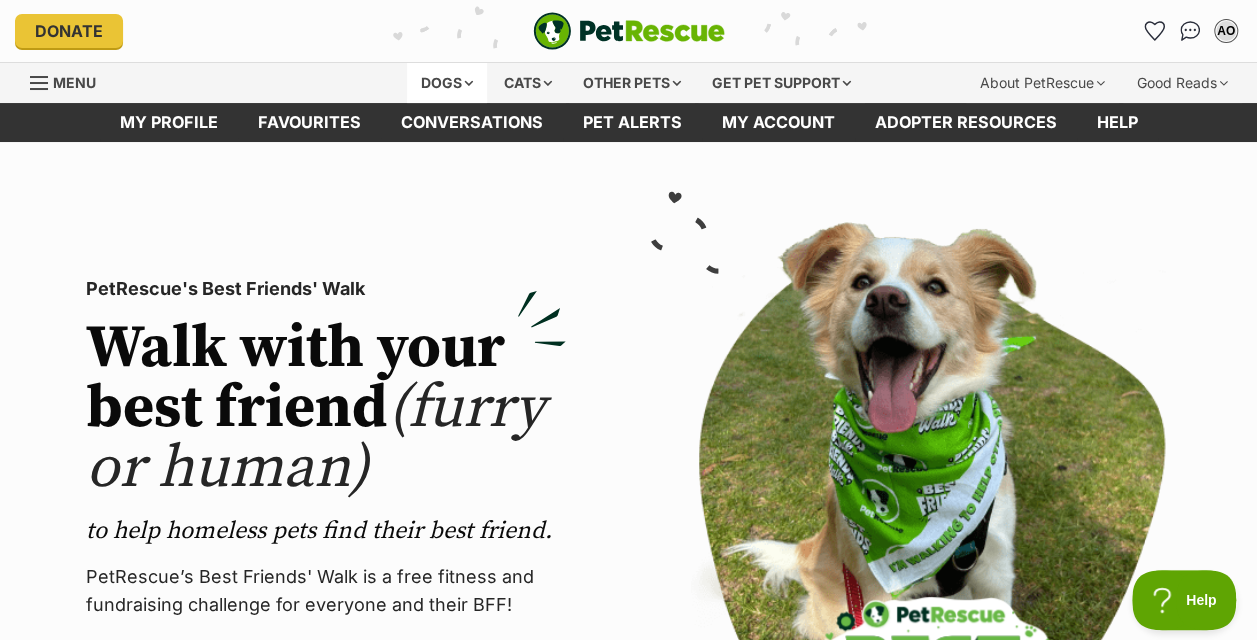 click on "Dogs" at bounding box center (447, 83) 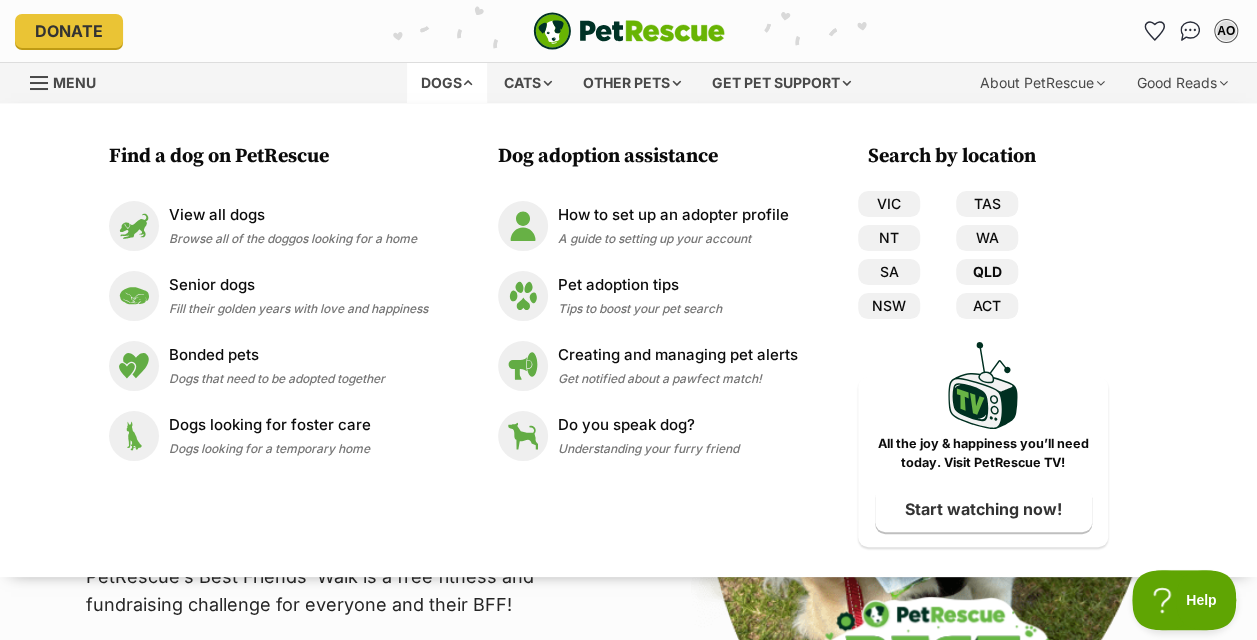 click on "QLD" at bounding box center (987, 272) 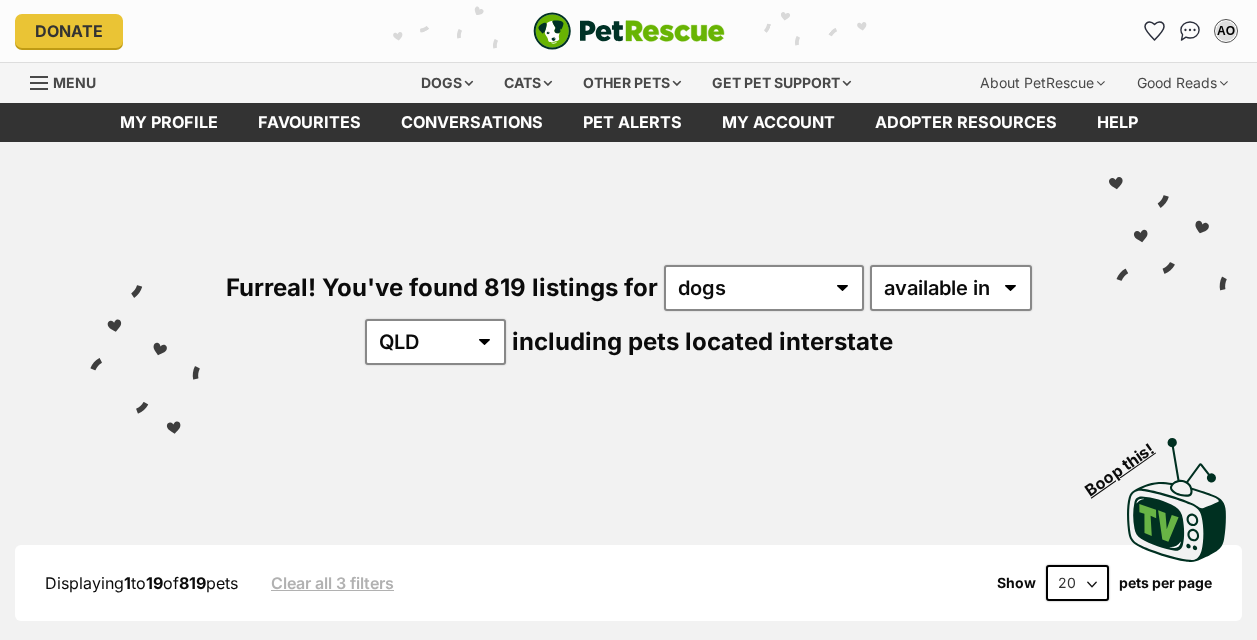 scroll, scrollTop: 0, scrollLeft: 0, axis: both 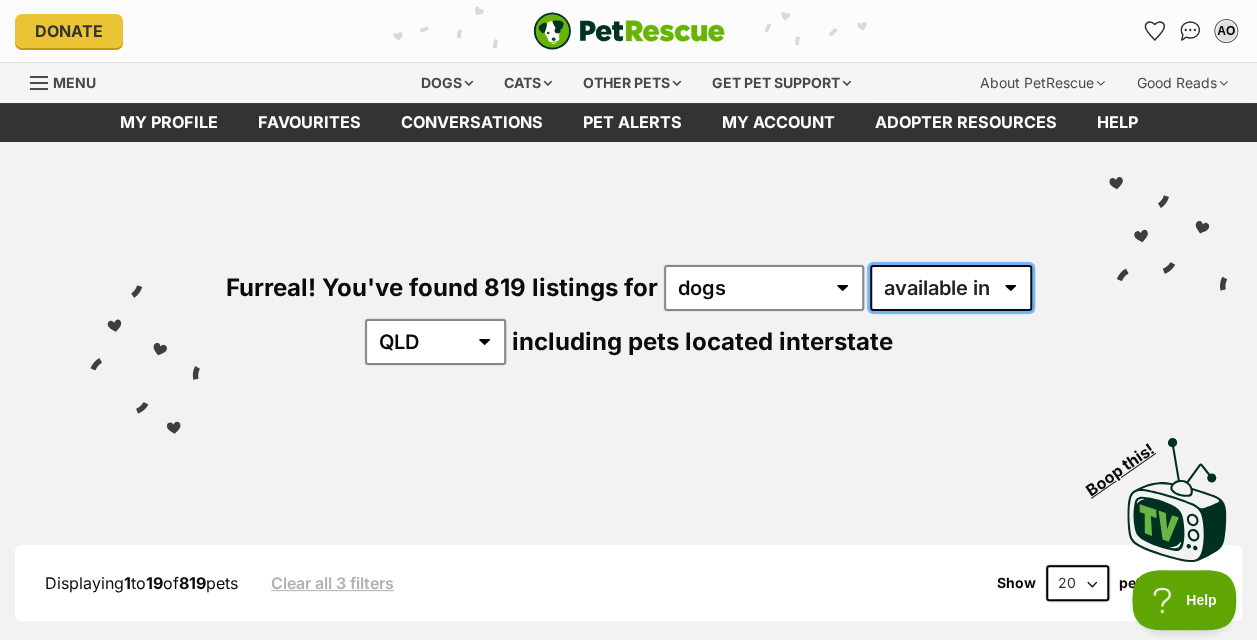 click on "available in
located in" at bounding box center [951, 288] 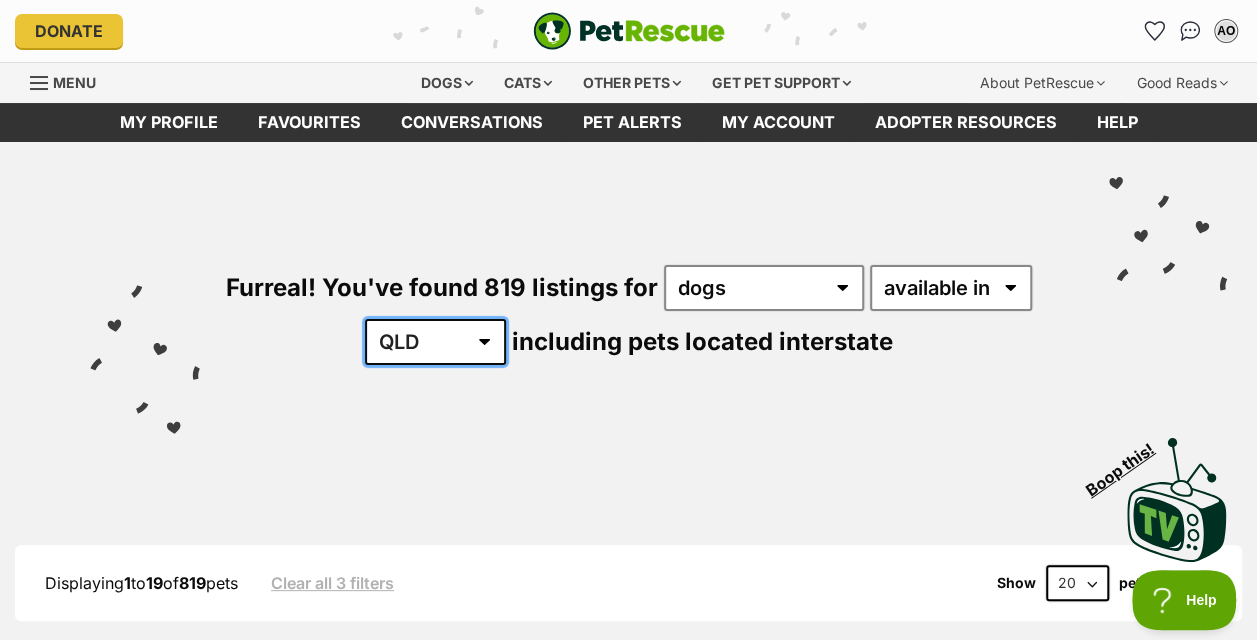 click on "Australia
ACT
NSW
NT
QLD
SA
TAS
VIC
WA" at bounding box center [435, 342] 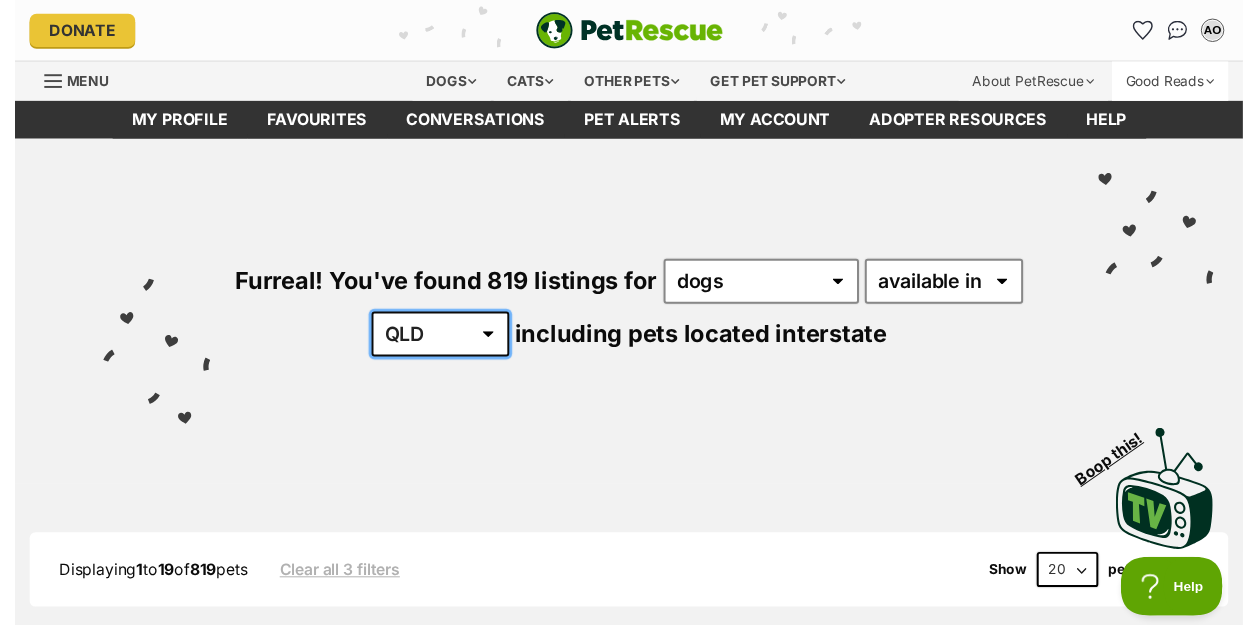 scroll, scrollTop: 0, scrollLeft: 0, axis: both 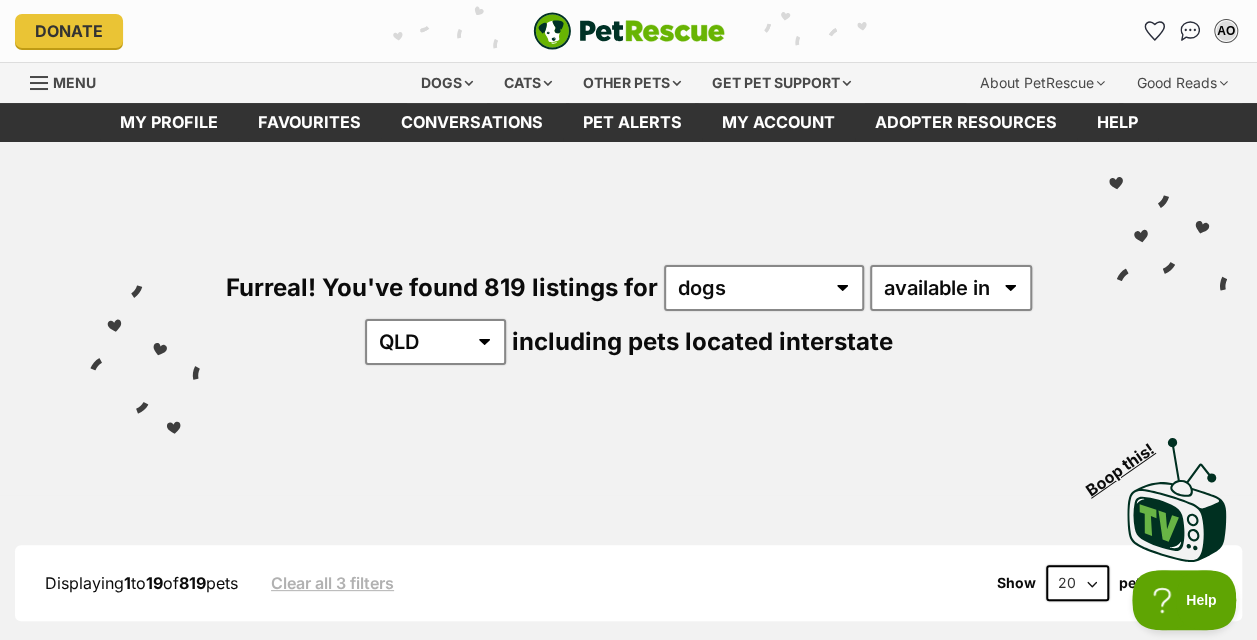 click at bounding box center (40, 83) 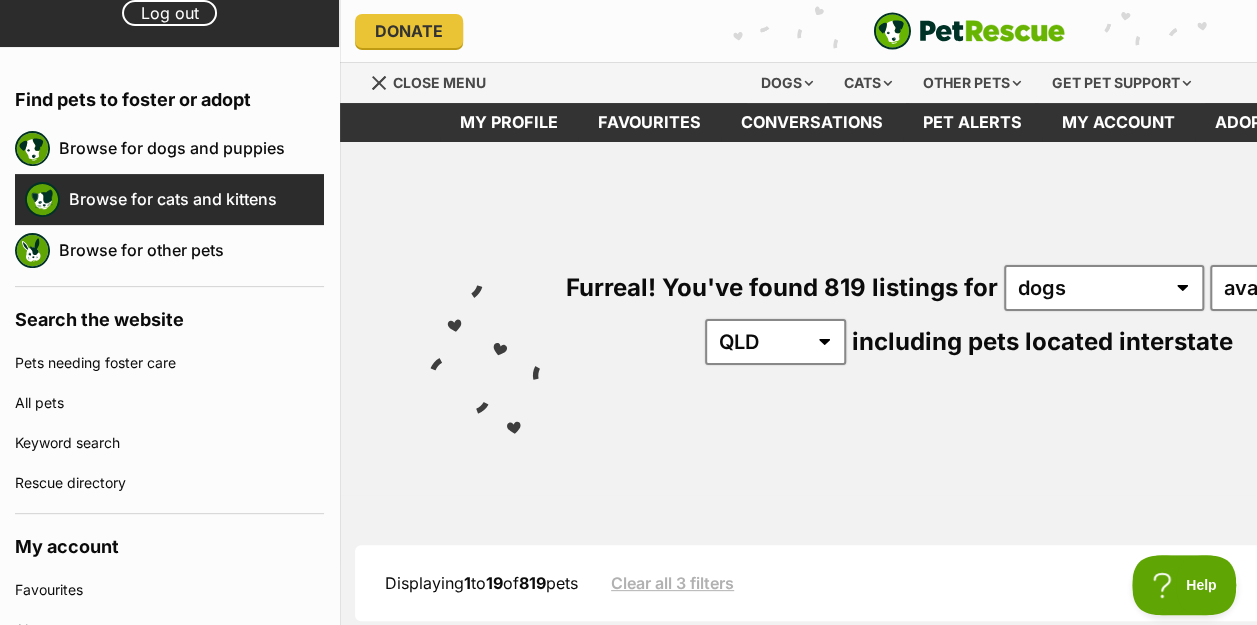 scroll, scrollTop: 154, scrollLeft: 0, axis: vertical 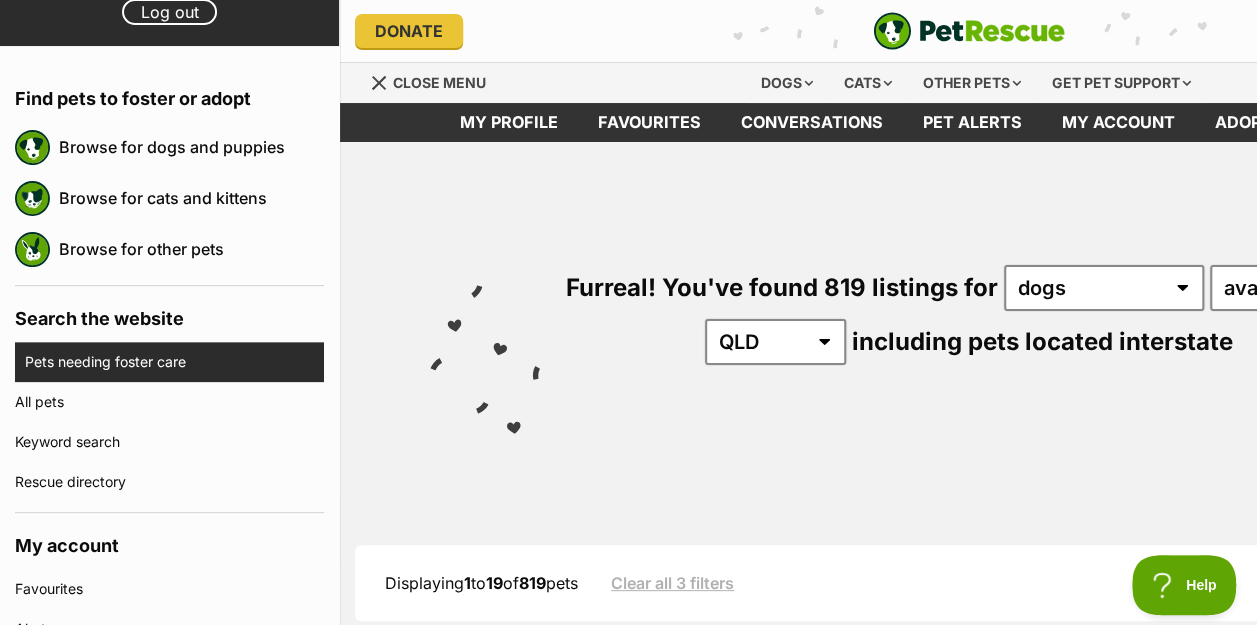 click on "Pets needing foster care" at bounding box center (174, 362) 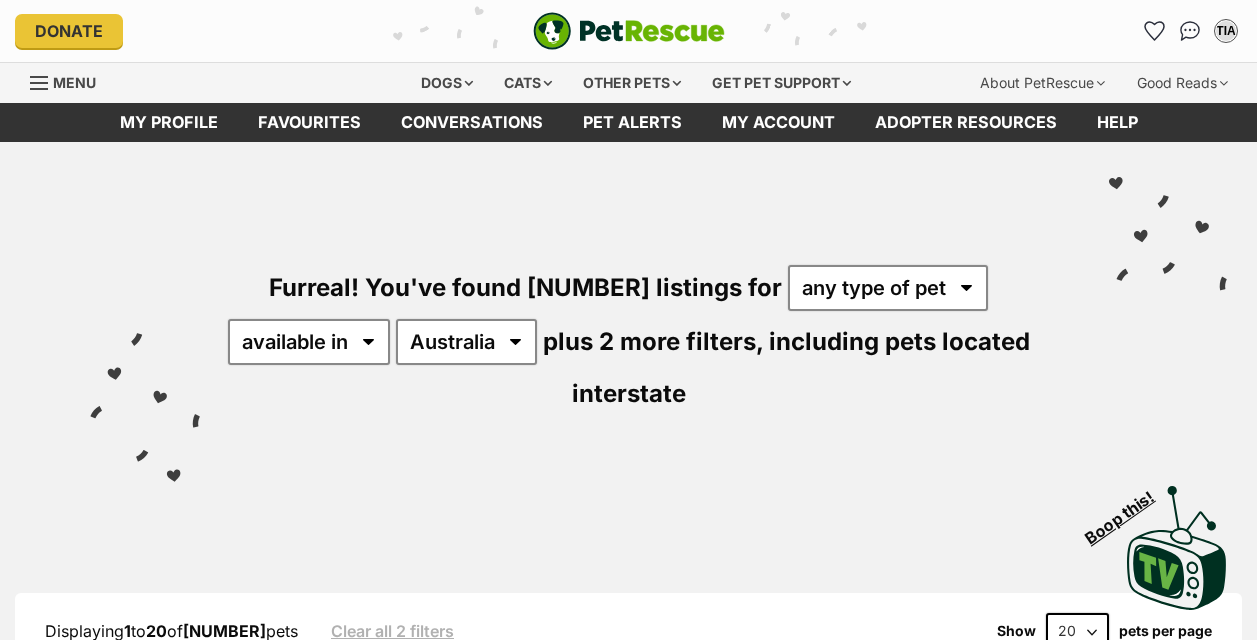 scroll, scrollTop: 0, scrollLeft: 0, axis: both 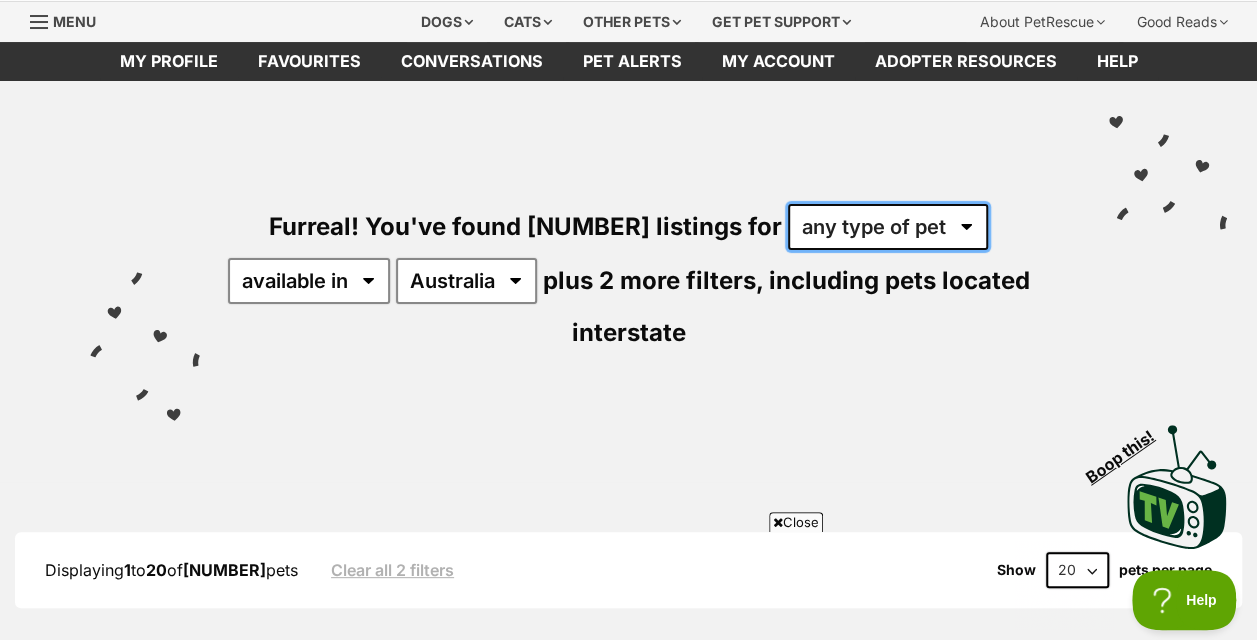 click on "any type of pet
cats
dogs
other pets" at bounding box center (888, 227) 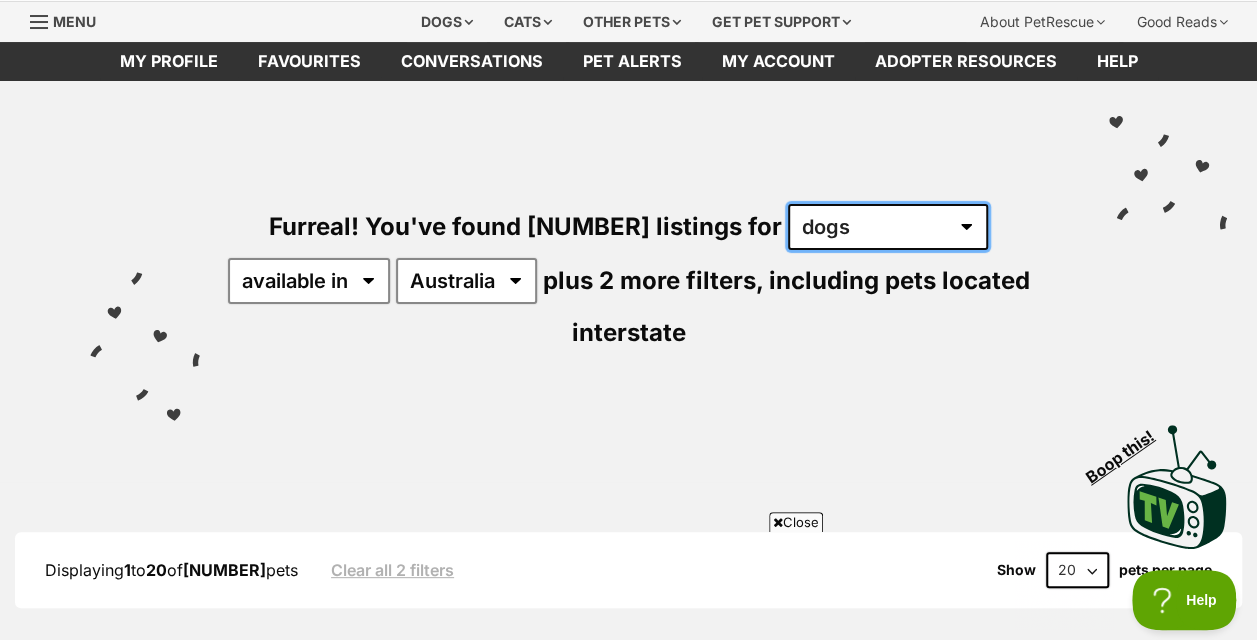 click on "any type of pet
cats
dogs
other pets" at bounding box center (888, 227) 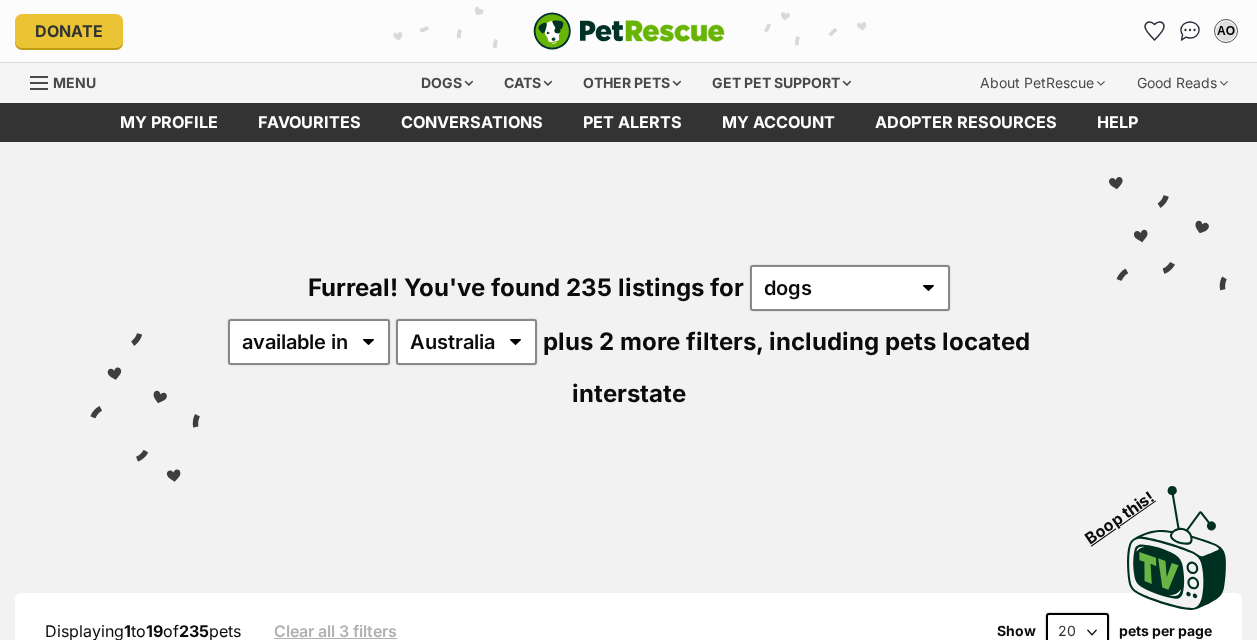 scroll, scrollTop: 0, scrollLeft: 0, axis: both 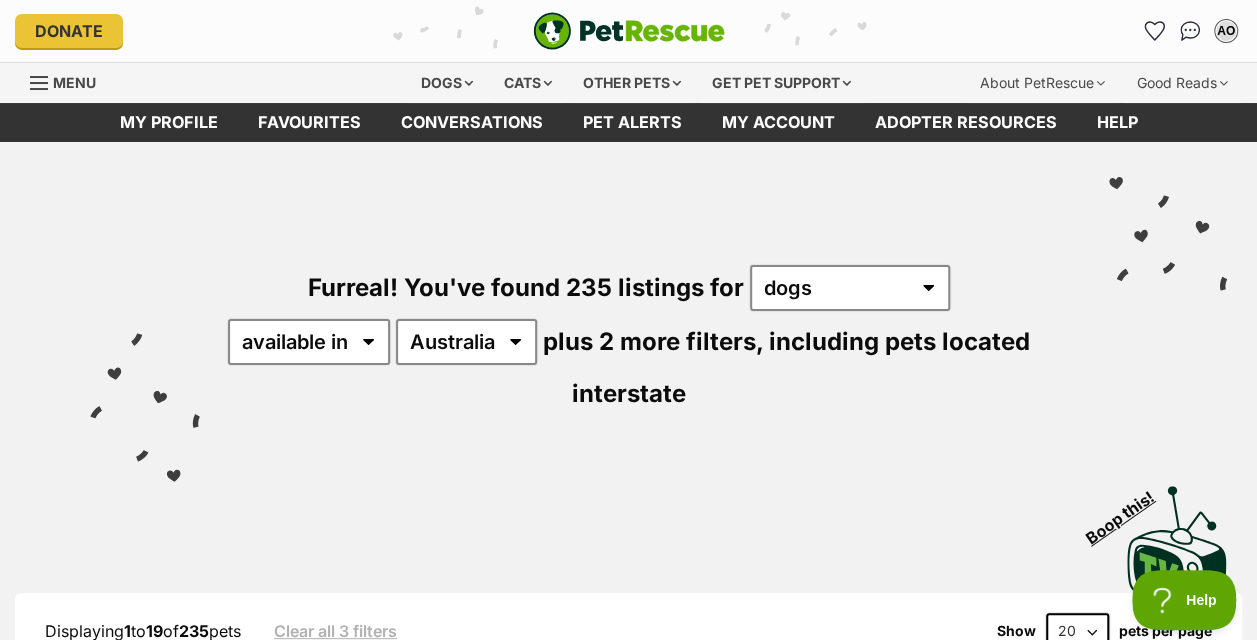 select on "QLD" 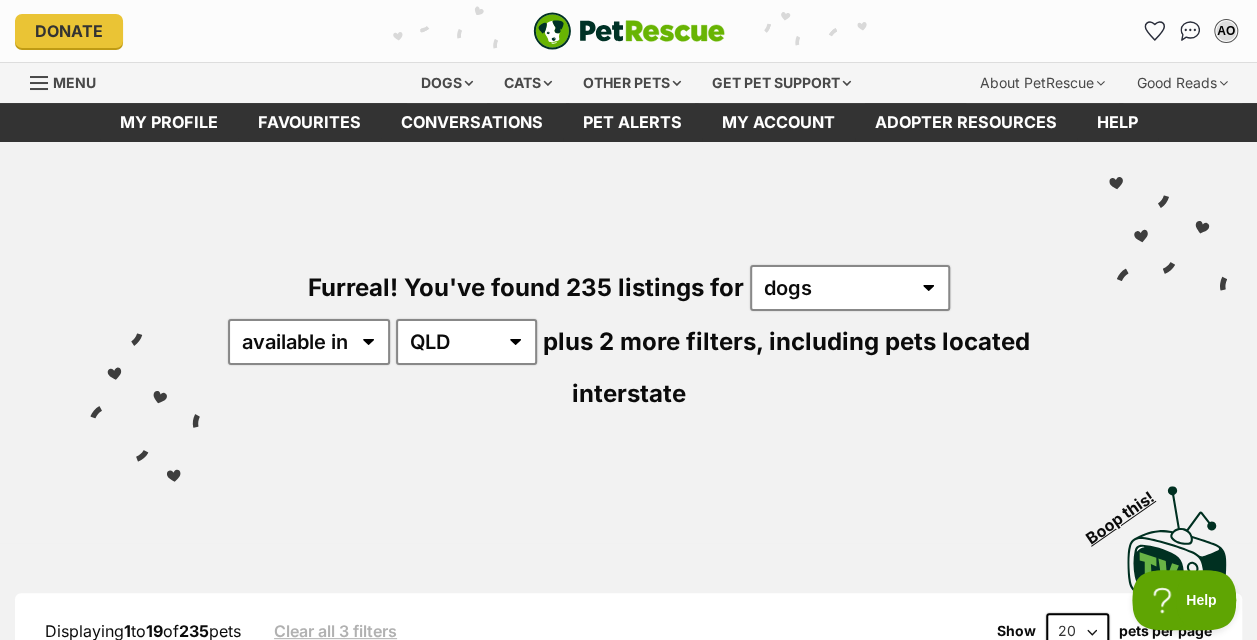 click on "Australia
ACT
NSW
NT
QLD
SA
TAS
VIC
WA" at bounding box center (466, 342) 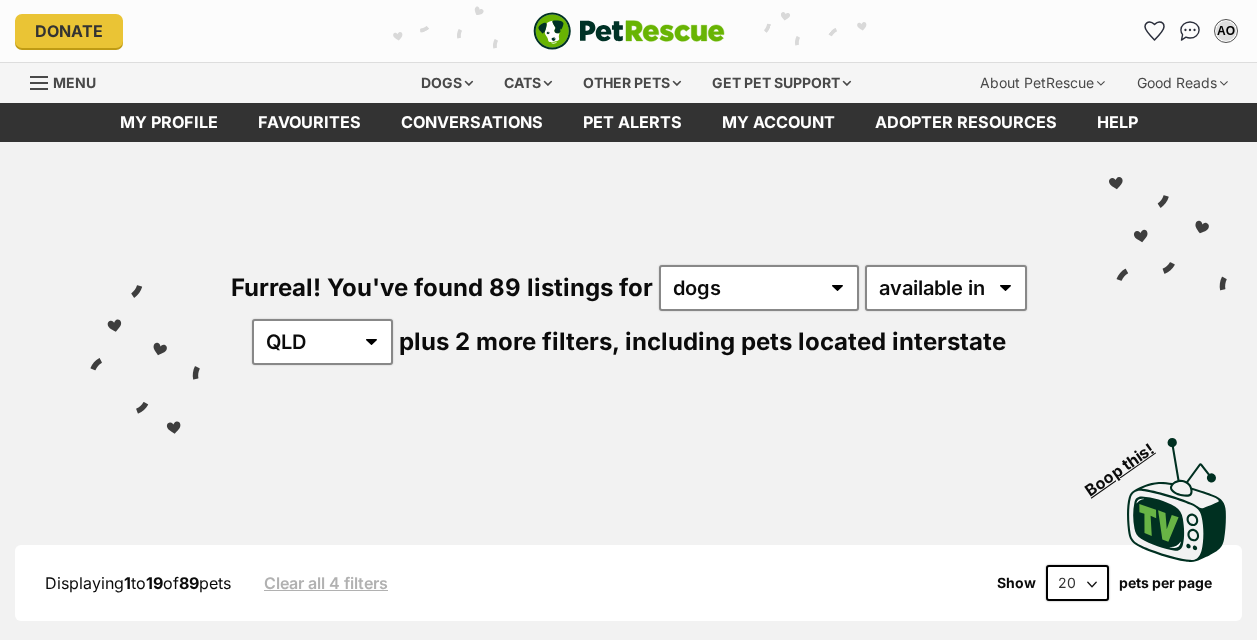 scroll, scrollTop: 299, scrollLeft: 0, axis: vertical 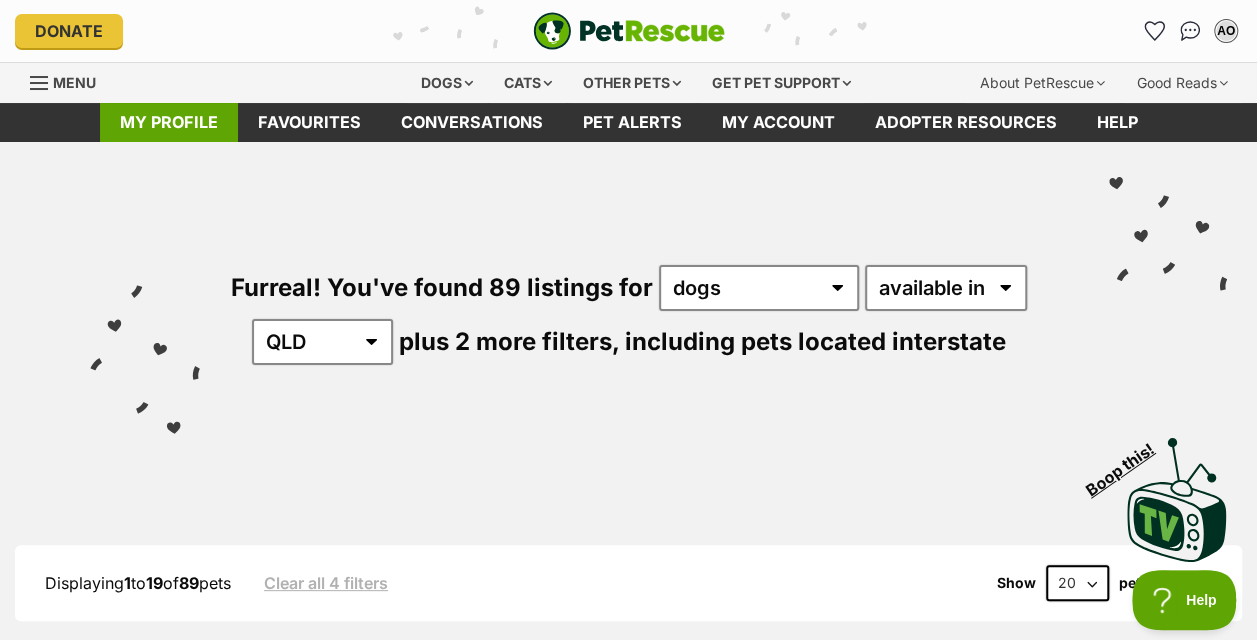 click on "My profile" at bounding box center [169, 122] 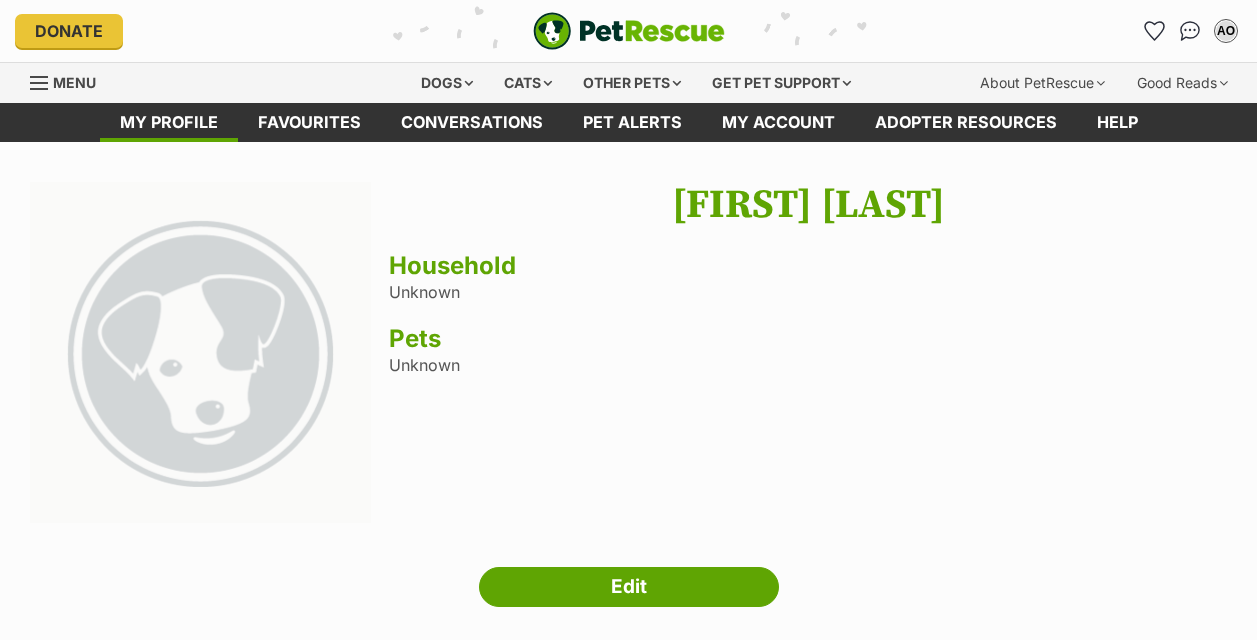 scroll, scrollTop: 0, scrollLeft: 0, axis: both 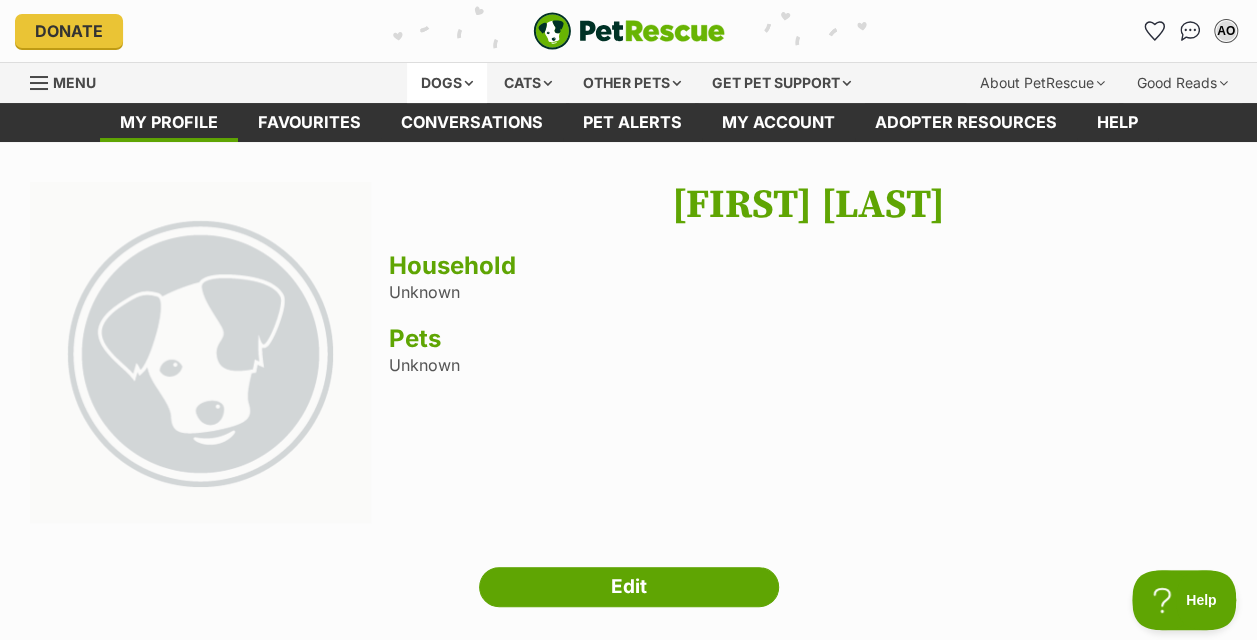click on "Dogs" at bounding box center [447, 83] 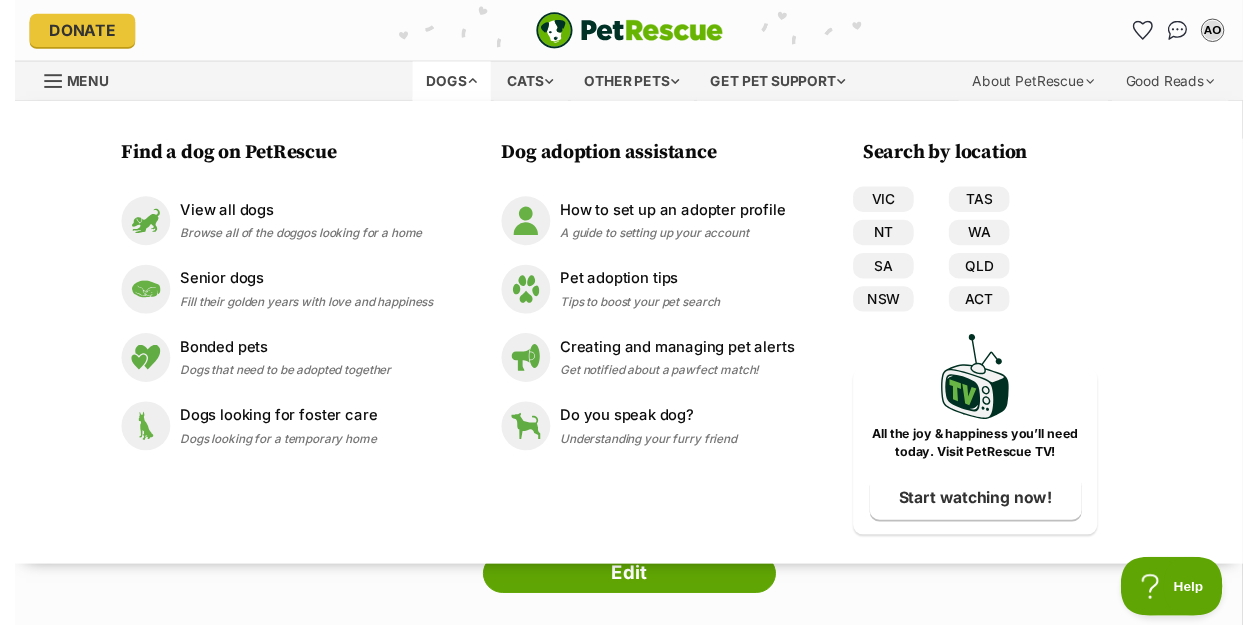 scroll, scrollTop: 0, scrollLeft: 0, axis: both 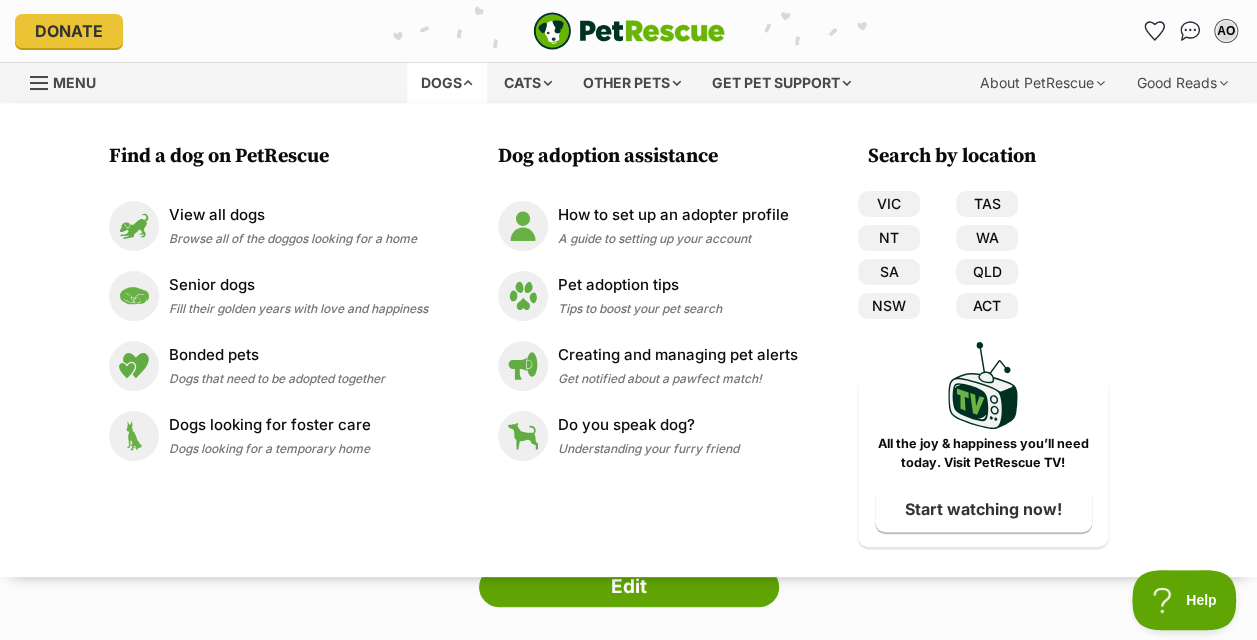 click on "Menu" at bounding box center [70, 81] 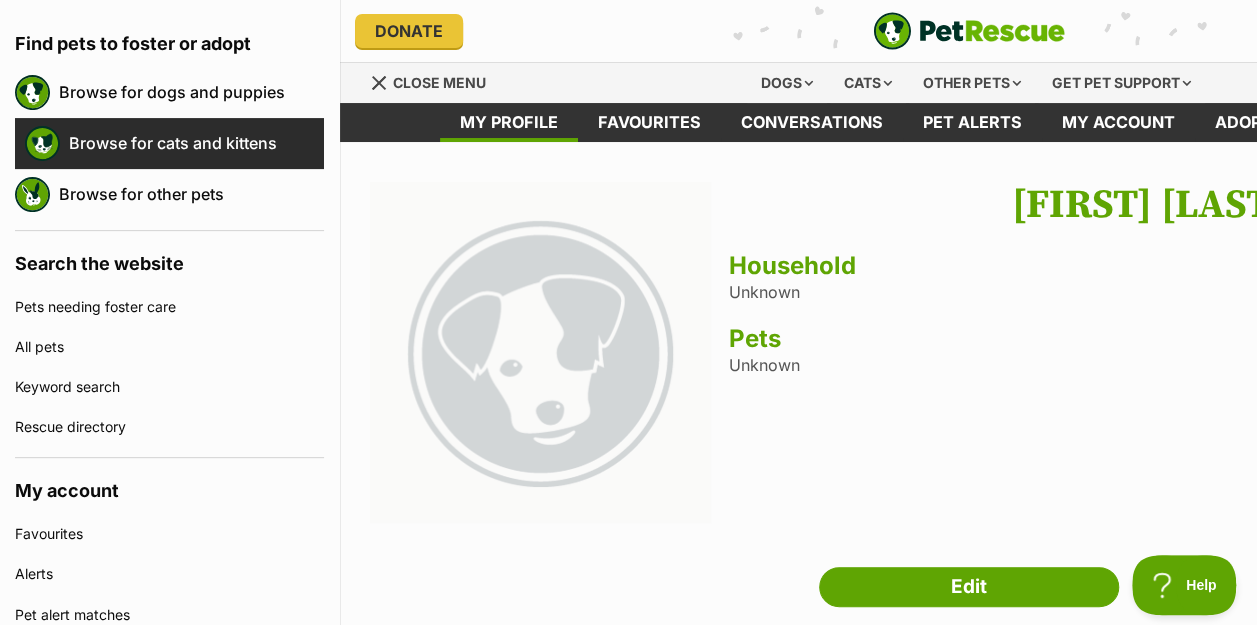 scroll, scrollTop: 234, scrollLeft: 0, axis: vertical 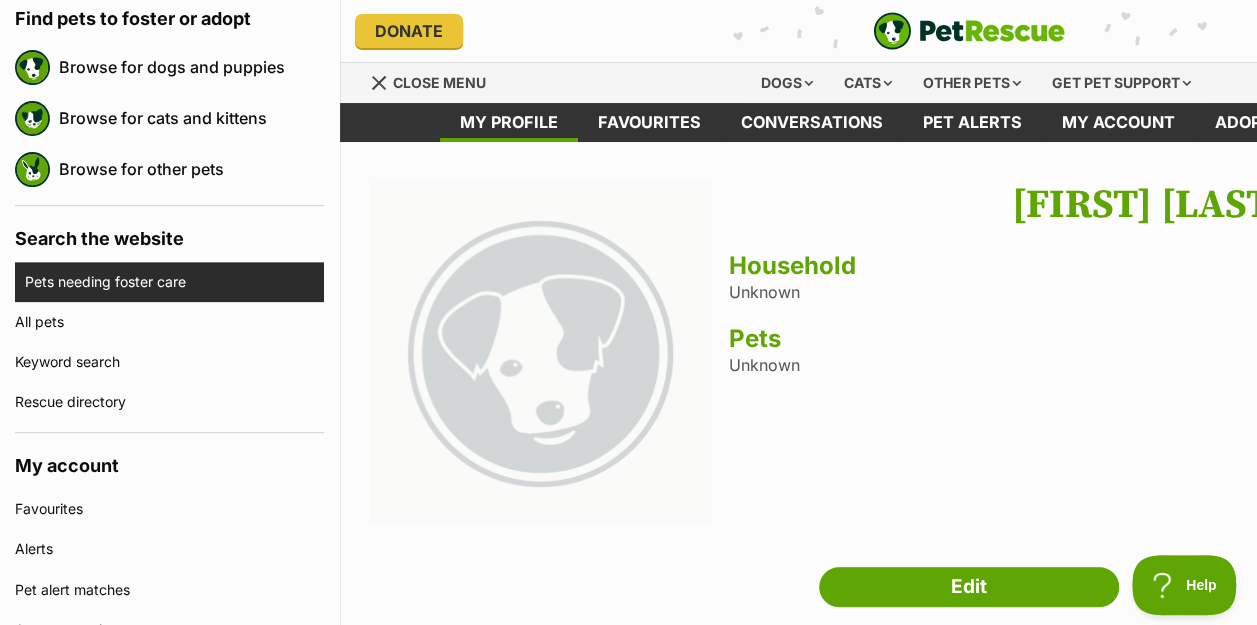 click on "Pets needing foster care" at bounding box center [174, 282] 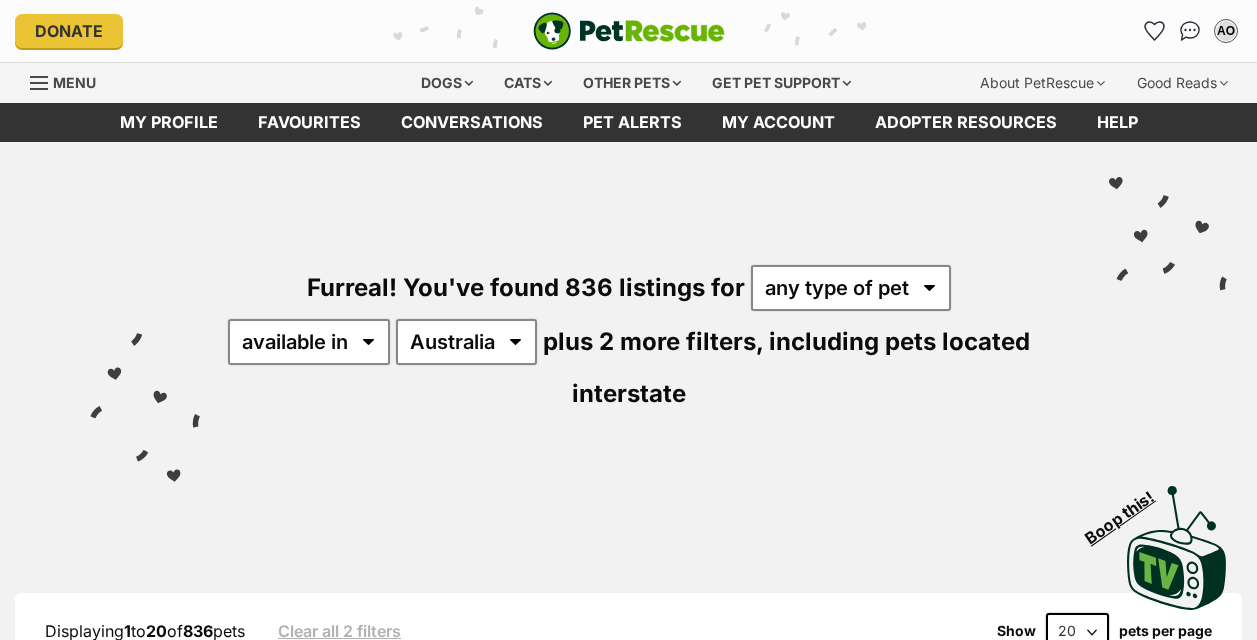 scroll, scrollTop: 0, scrollLeft: 0, axis: both 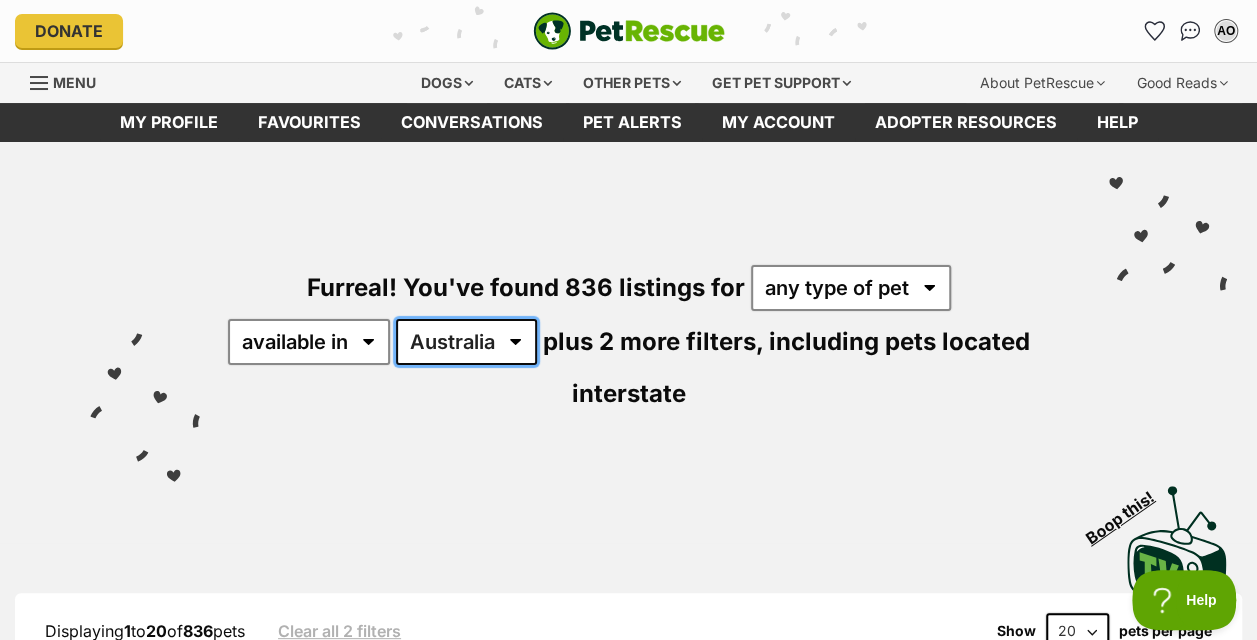 click on "Australia
ACT
NSW
NT
QLD
SA
TAS
VIC
WA" at bounding box center [466, 342] 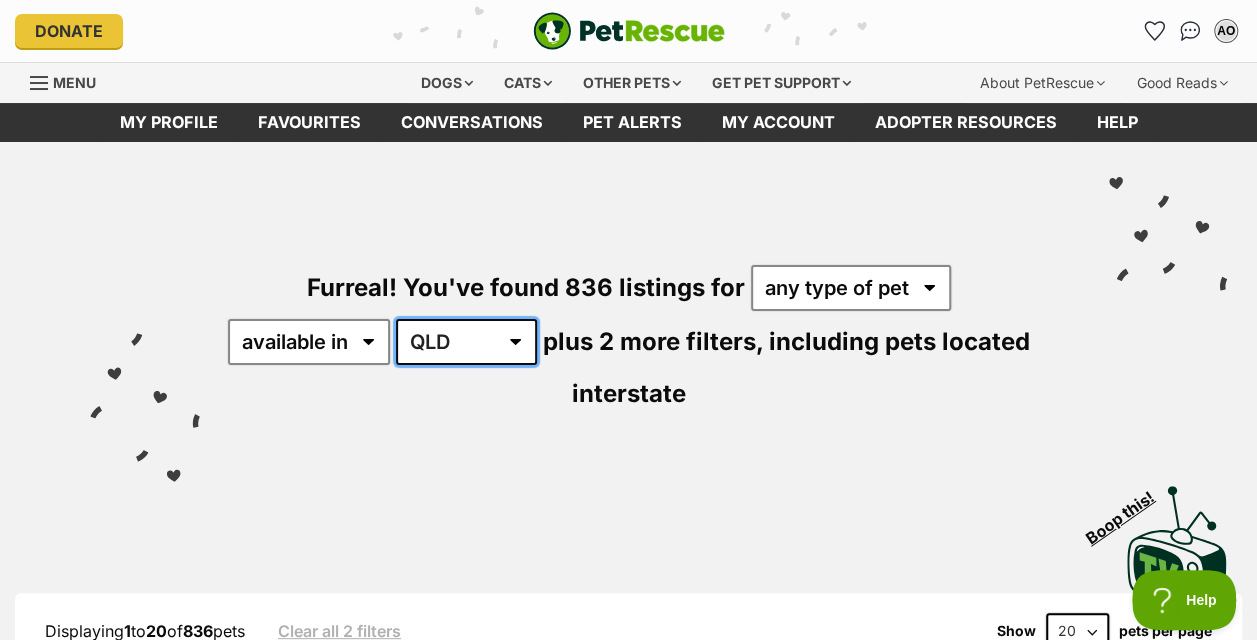 click on "Australia
ACT
NSW
NT
QLD
SA
TAS
VIC
WA" at bounding box center [466, 342] 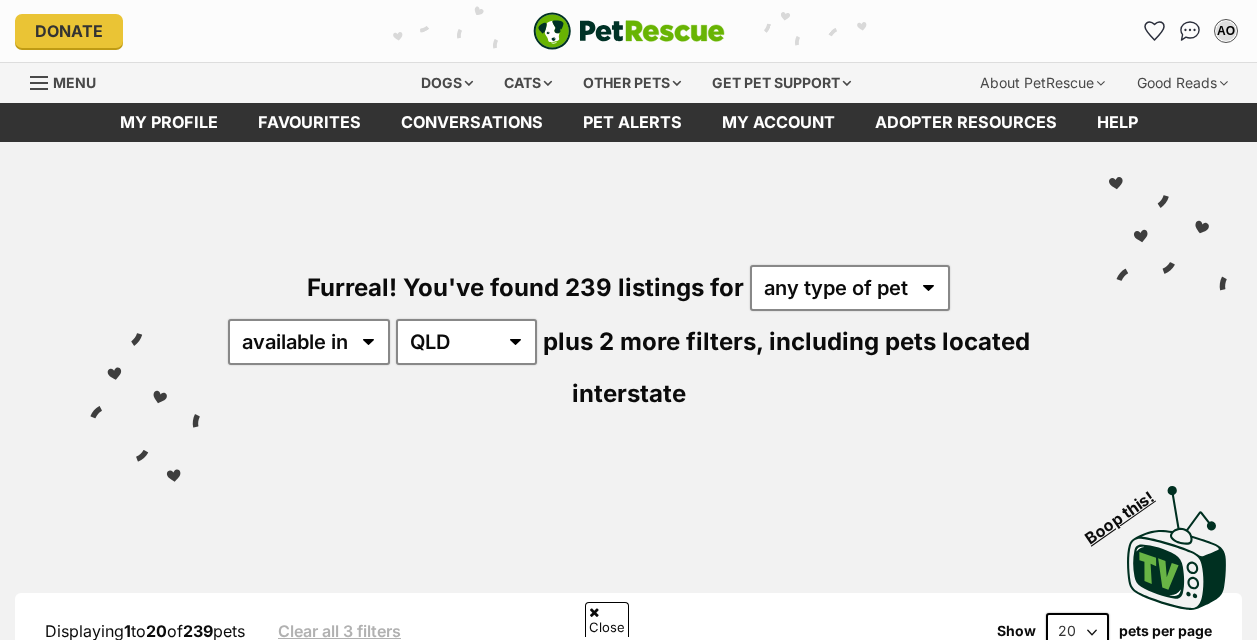 scroll, scrollTop: 360, scrollLeft: 0, axis: vertical 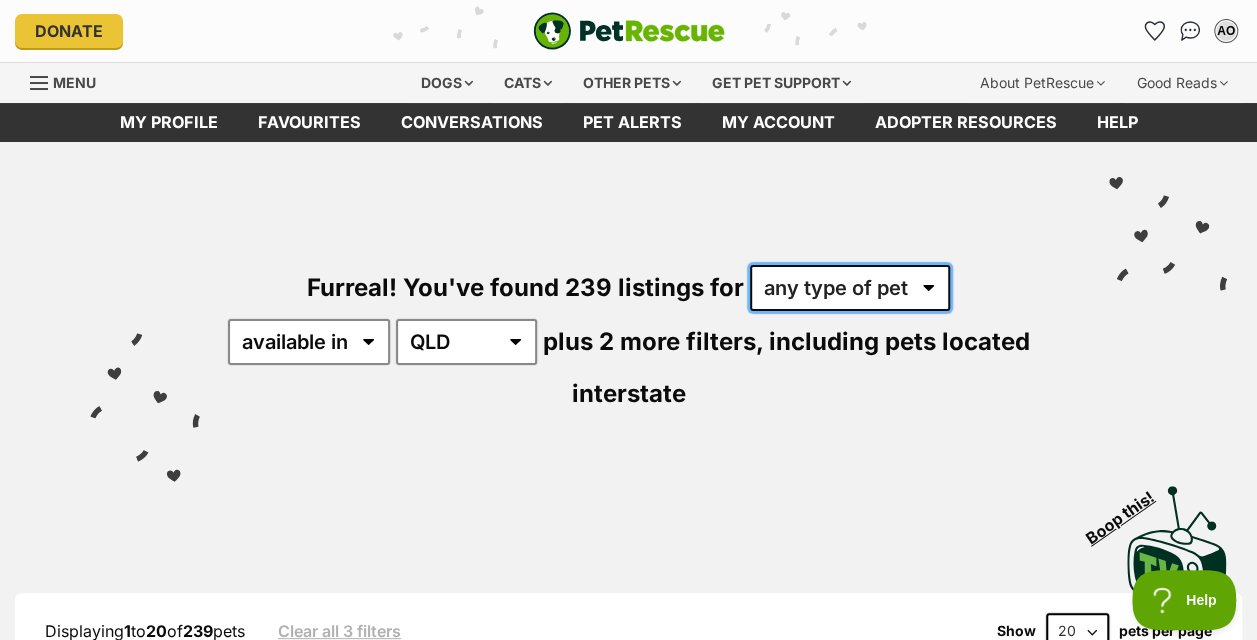 click on "any type of pet
cats
dogs
other pets" at bounding box center (850, 288) 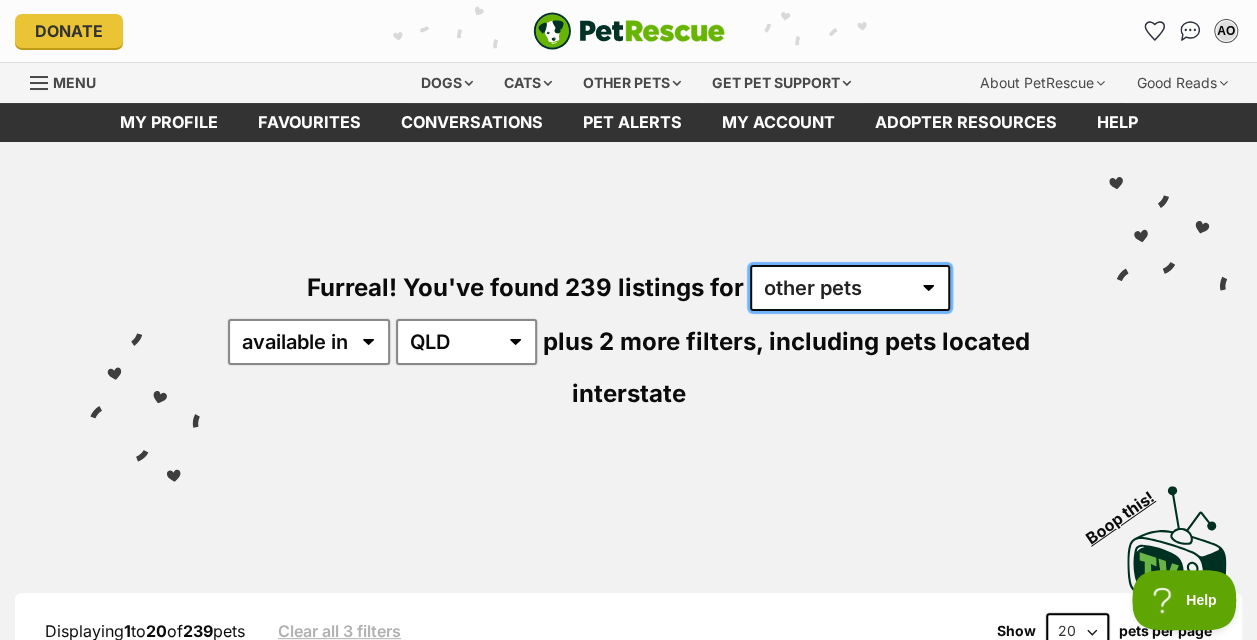 click on "any type of pet
cats
dogs
other pets" at bounding box center [850, 288] 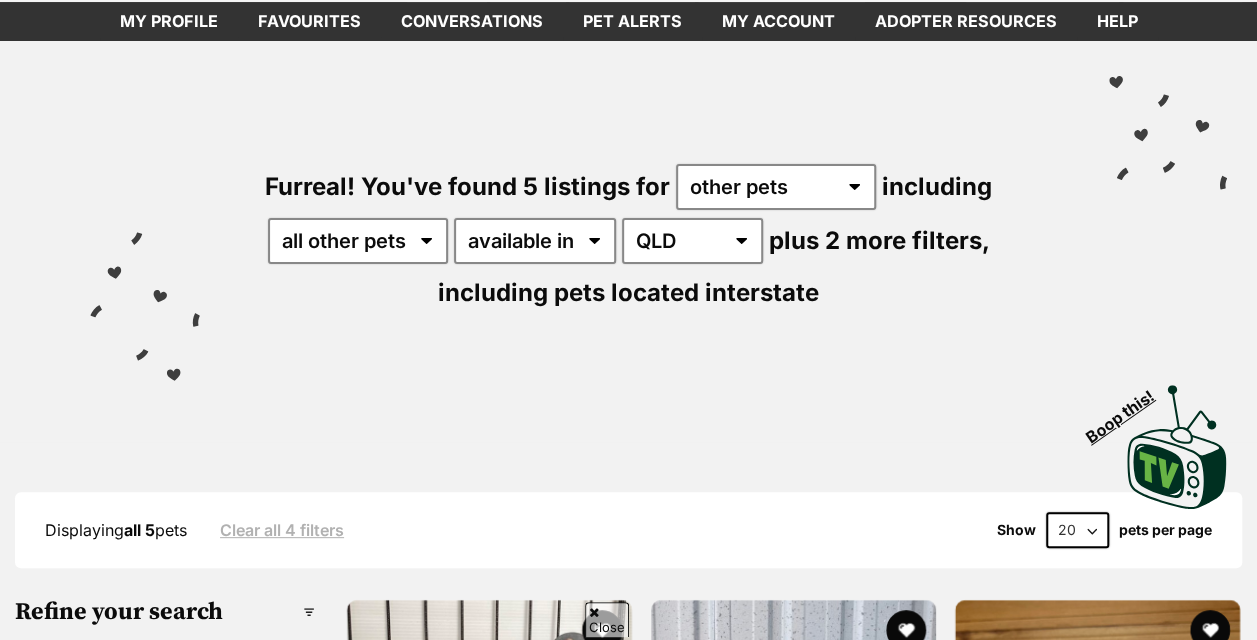 scroll, scrollTop: 239, scrollLeft: 0, axis: vertical 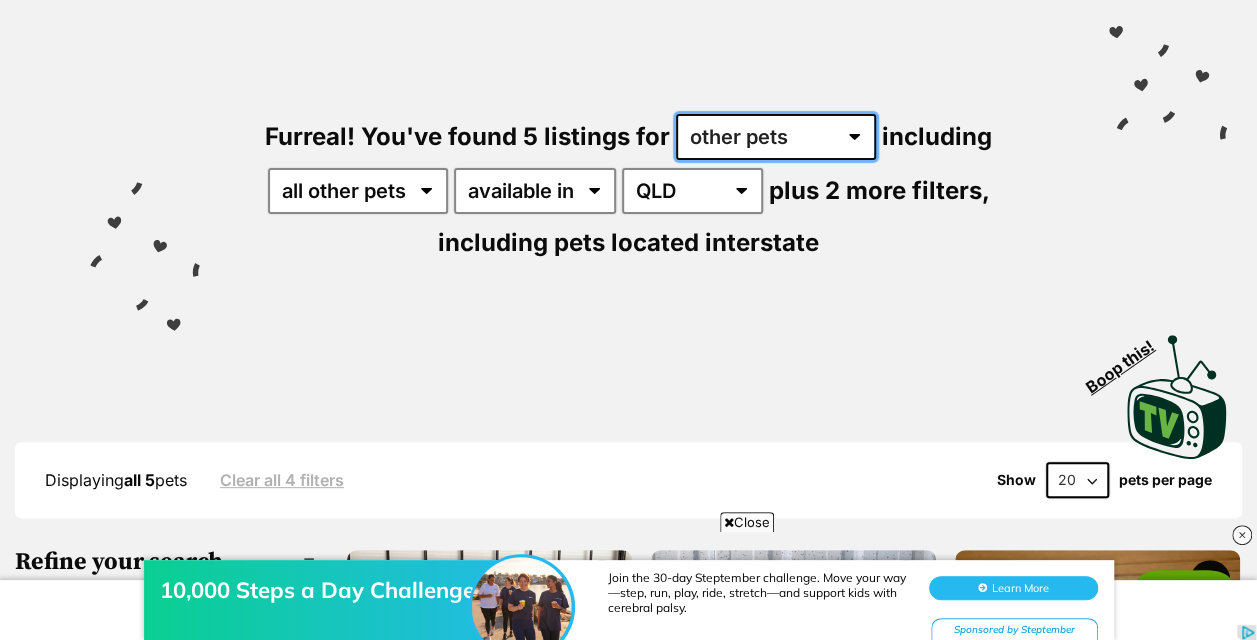 click on "any type of pet
cats
dogs
other pets" at bounding box center [776, 137] 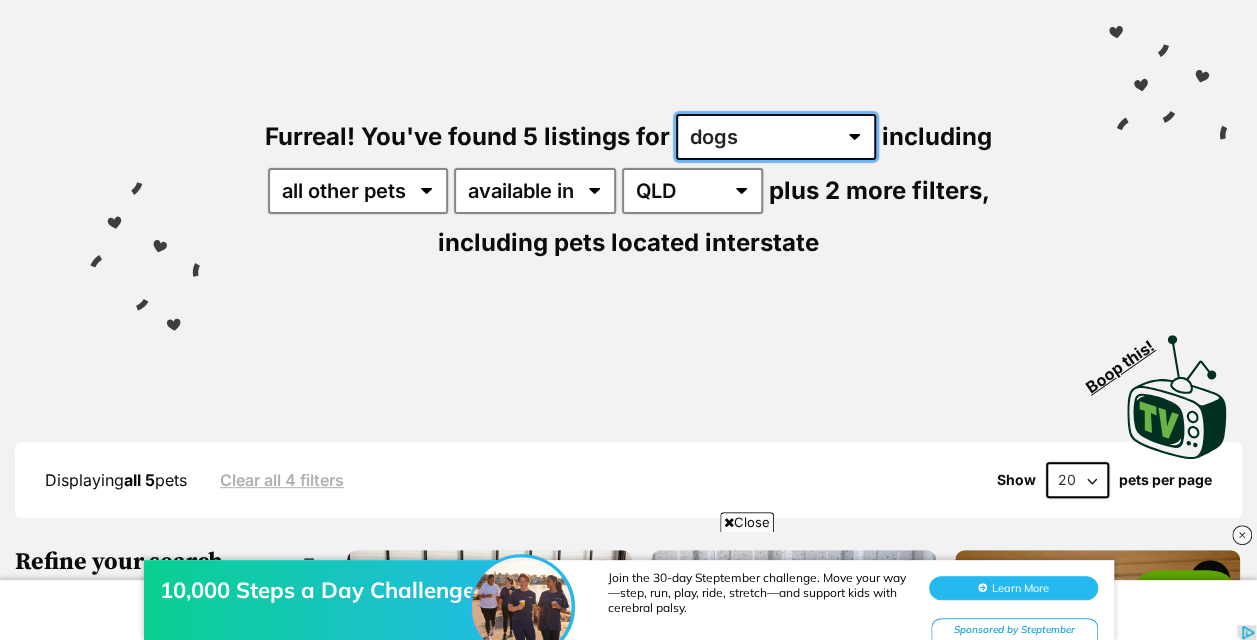 click on "any type of pet
cats
dogs
other pets" at bounding box center [776, 137] 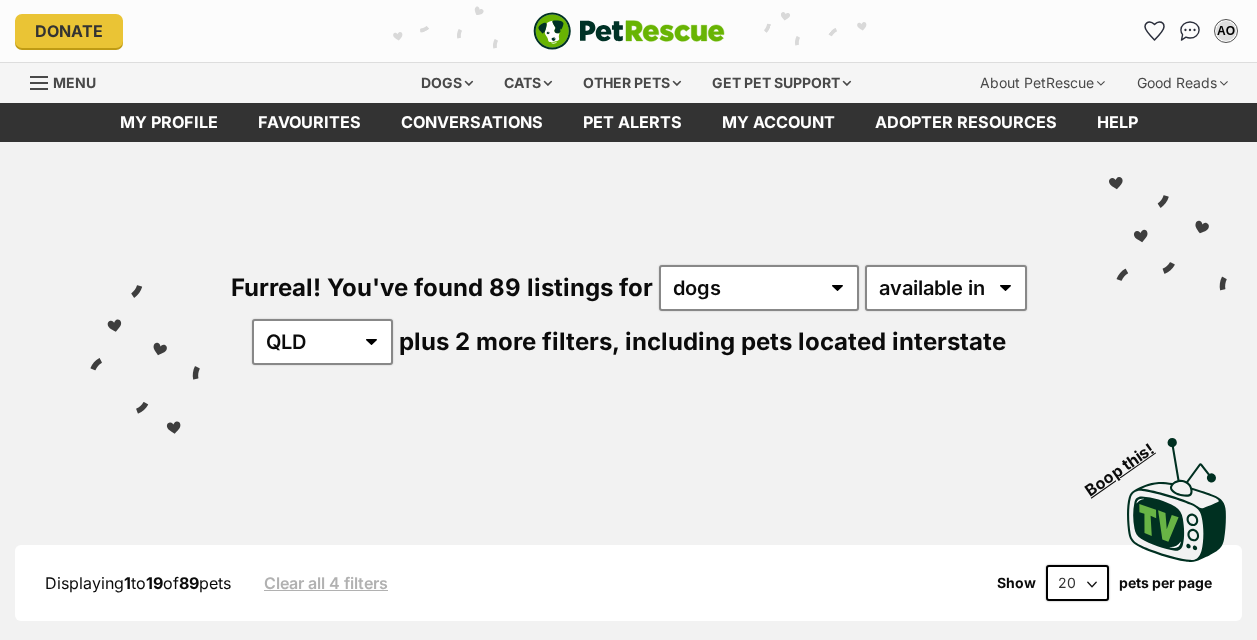 scroll, scrollTop: 0, scrollLeft: 0, axis: both 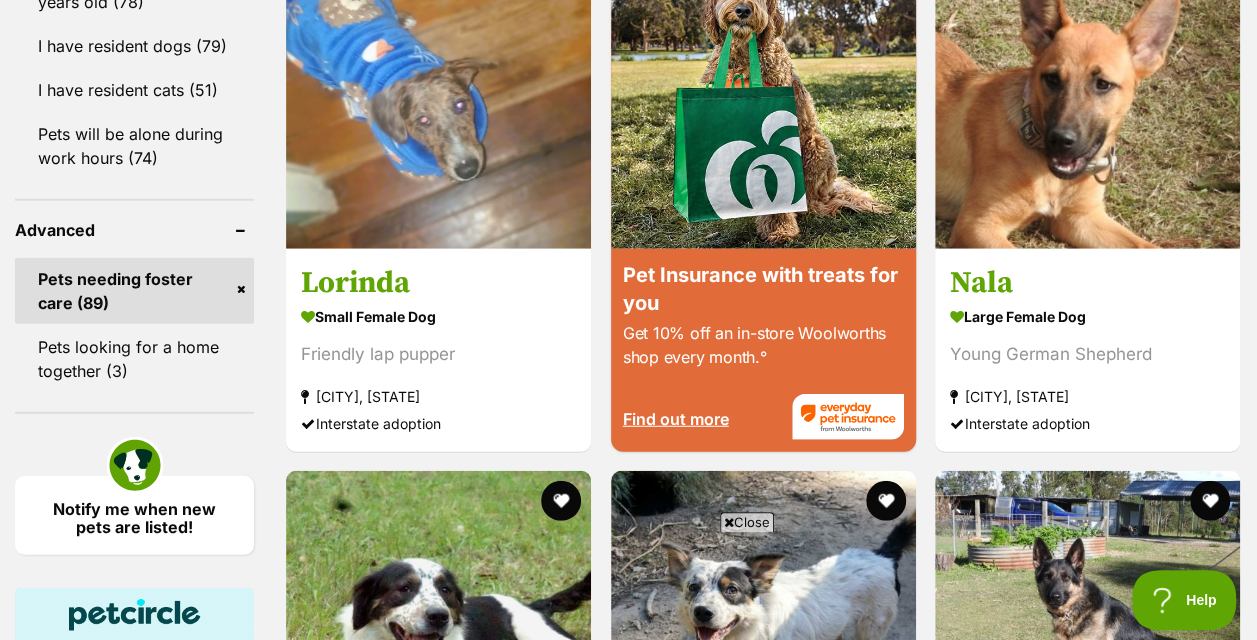 click on "Pets needing foster care (89)" at bounding box center (134, 291) 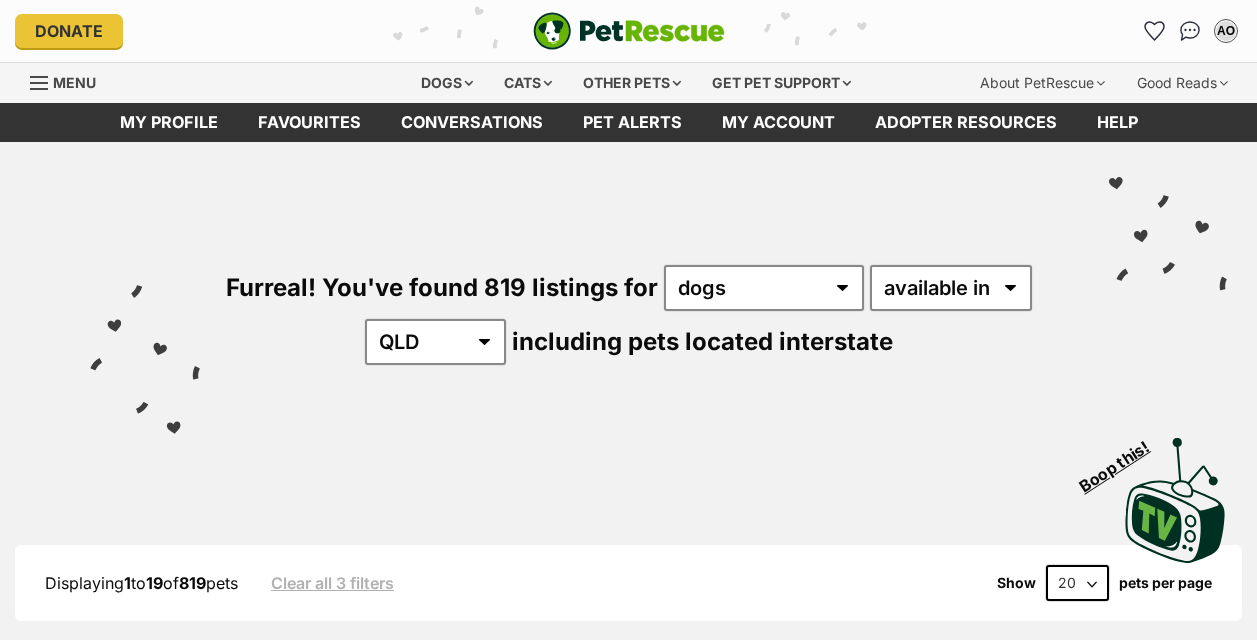 scroll, scrollTop: 0, scrollLeft: 0, axis: both 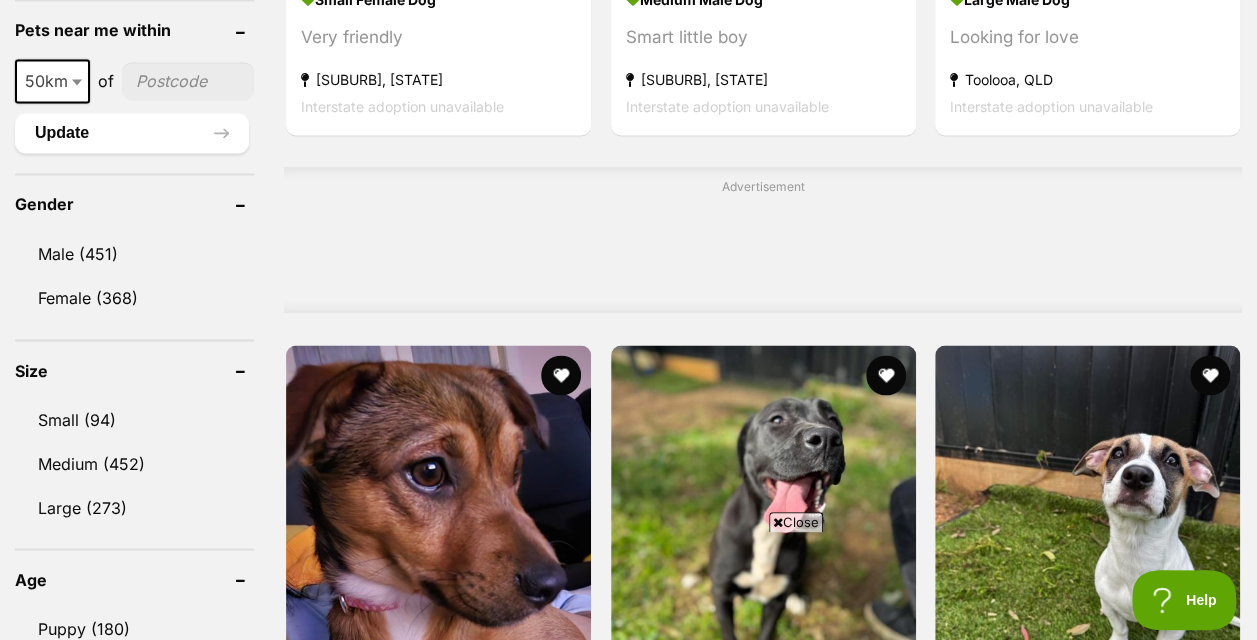 click at bounding box center [188, 81] 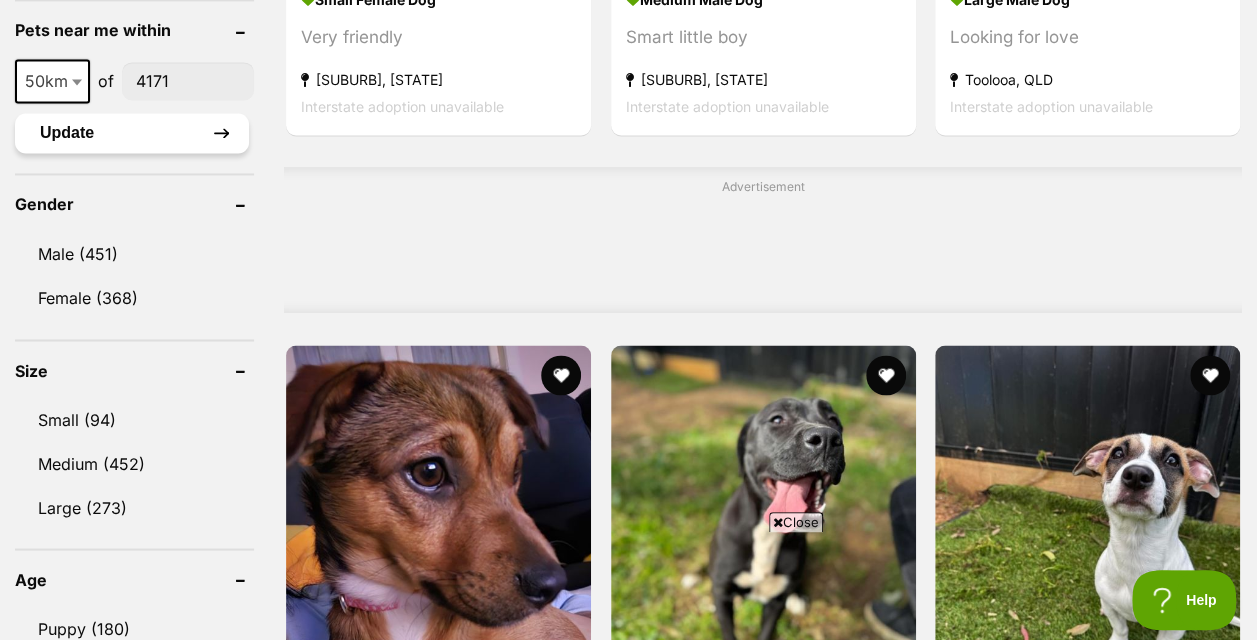type on "4171" 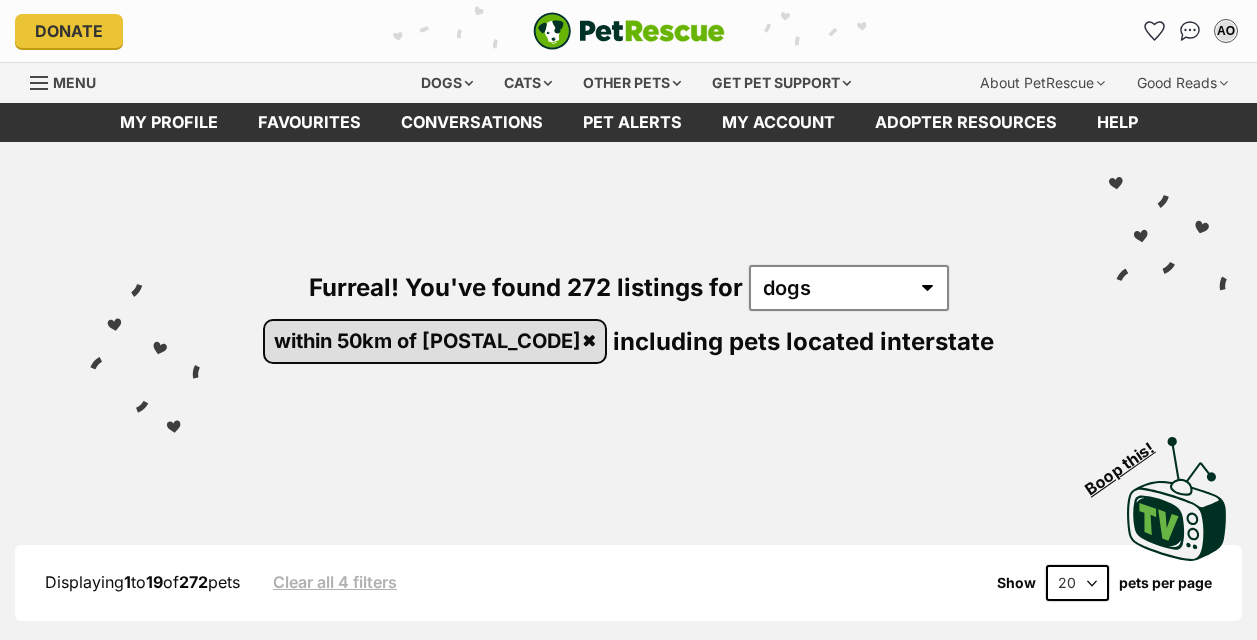 scroll, scrollTop: 0, scrollLeft: 0, axis: both 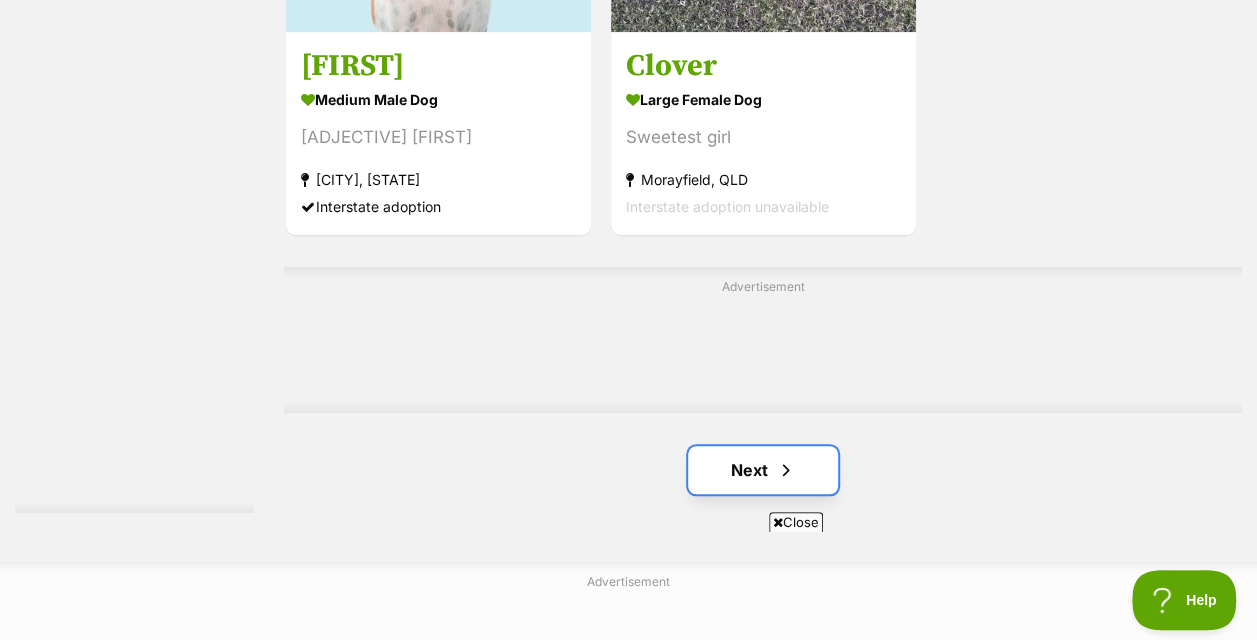 click at bounding box center [786, 470] 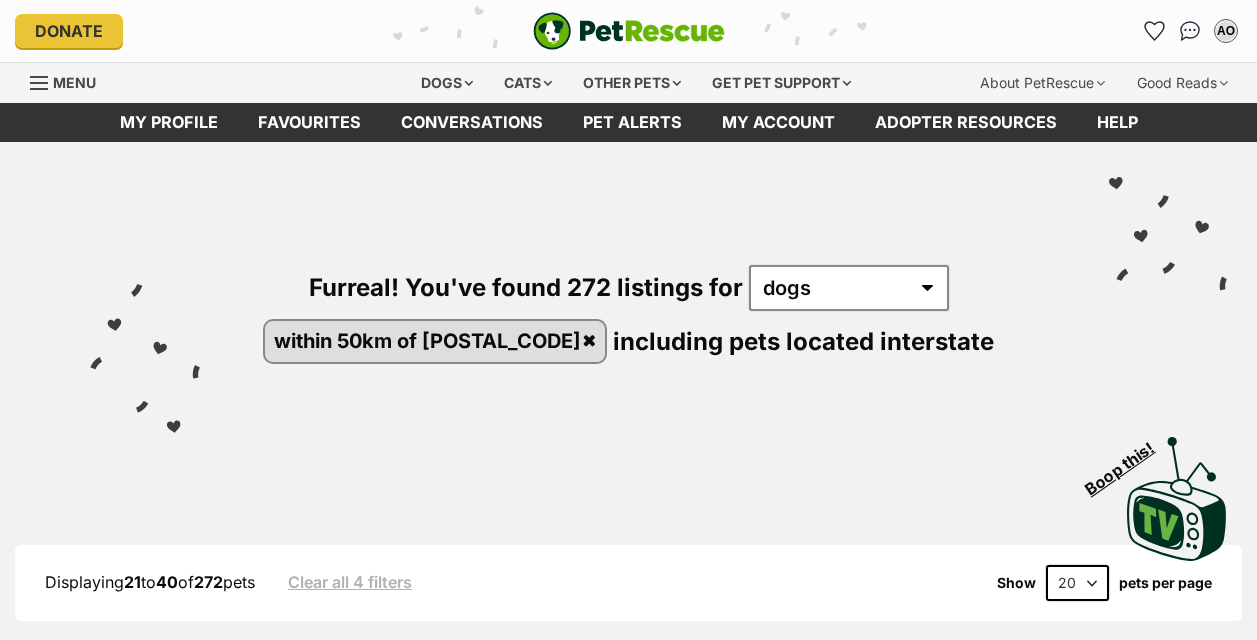 scroll, scrollTop: 0, scrollLeft: 0, axis: both 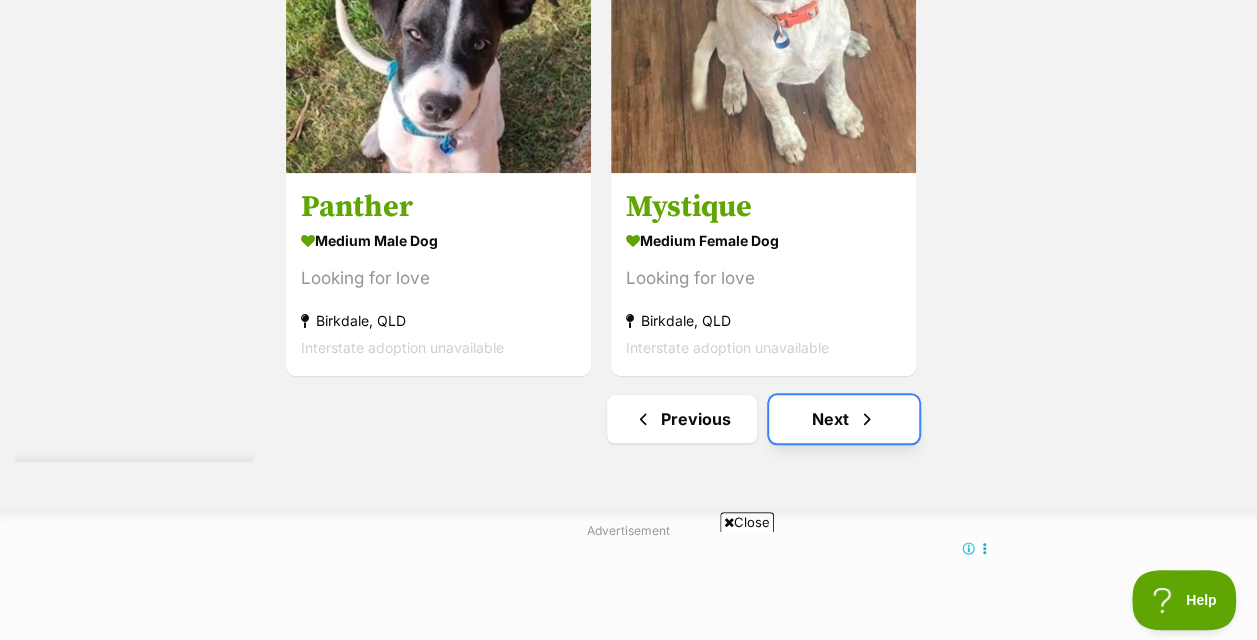 click on "Next" at bounding box center [844, 419] 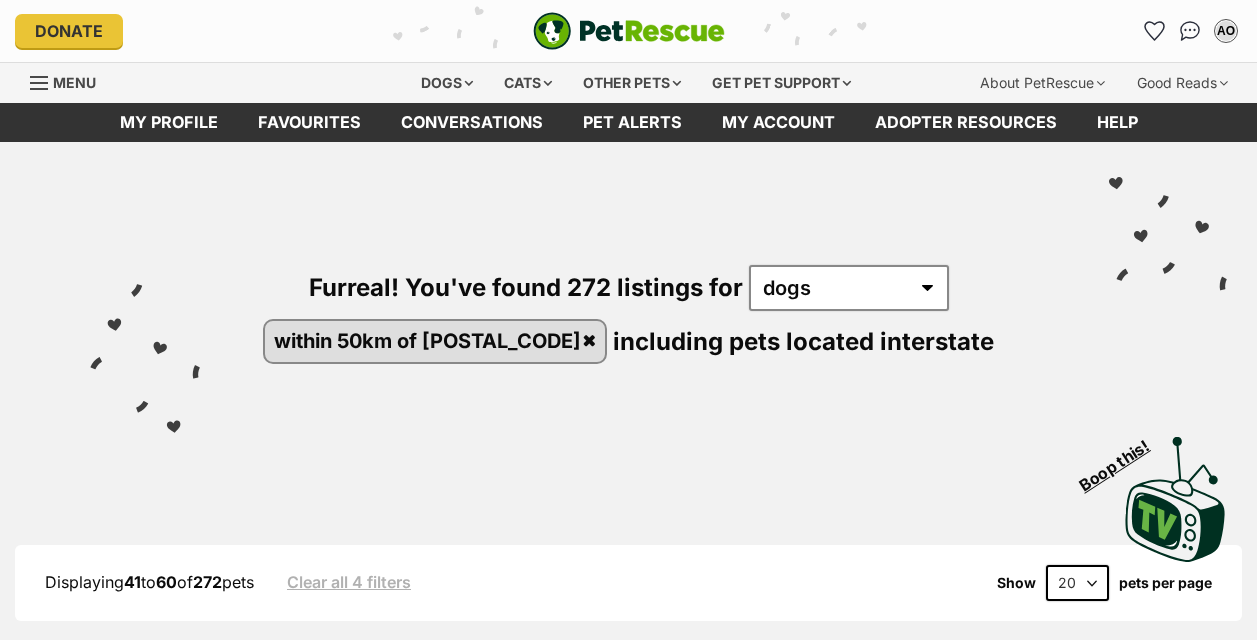 scroll, scrollTop: 0, scrollLeft: 0, axis: both 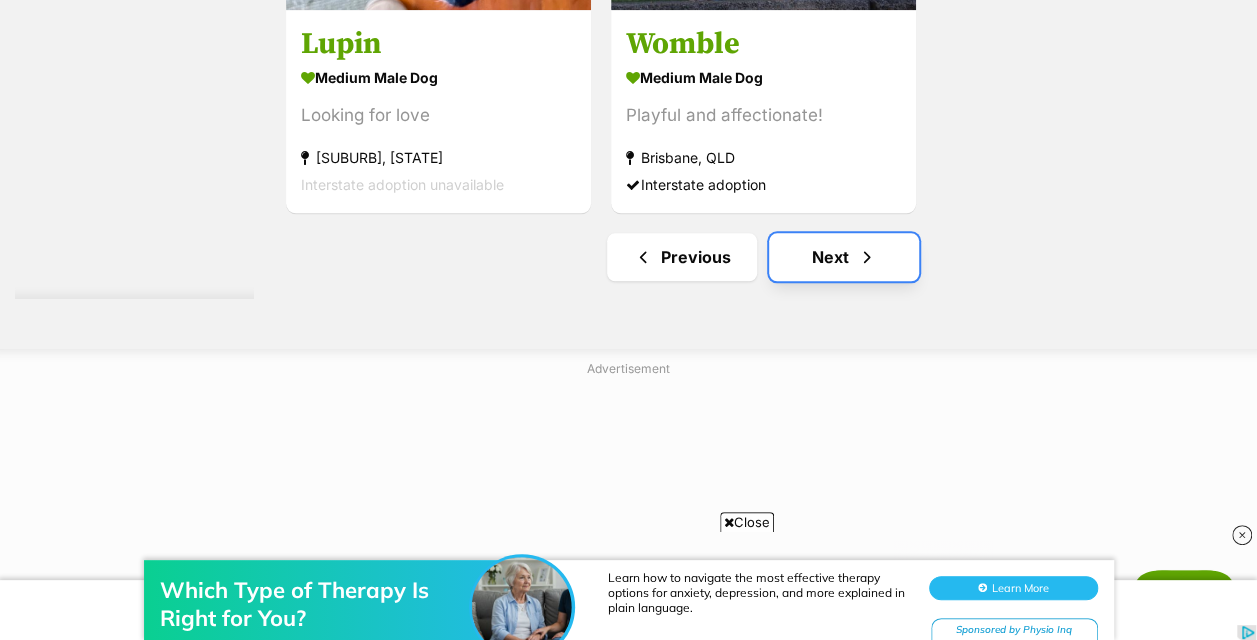 click on "Next" at bounding box center [844, 257] 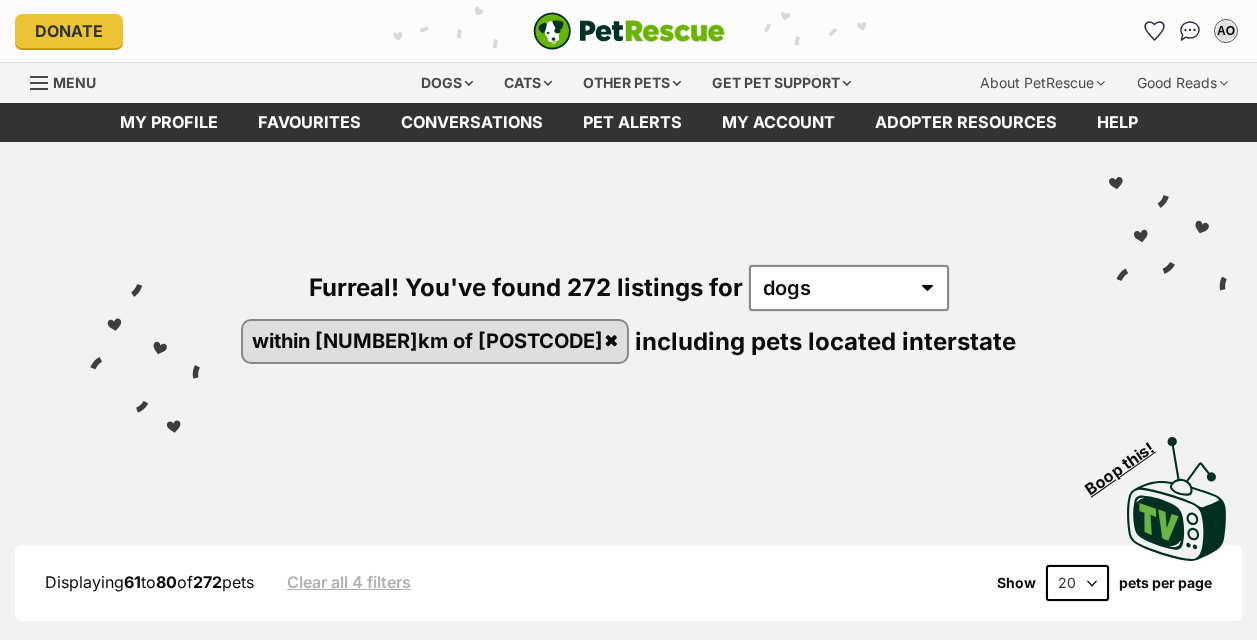scroll, scrollTop: 0, scrollLeft: 0, axis: both 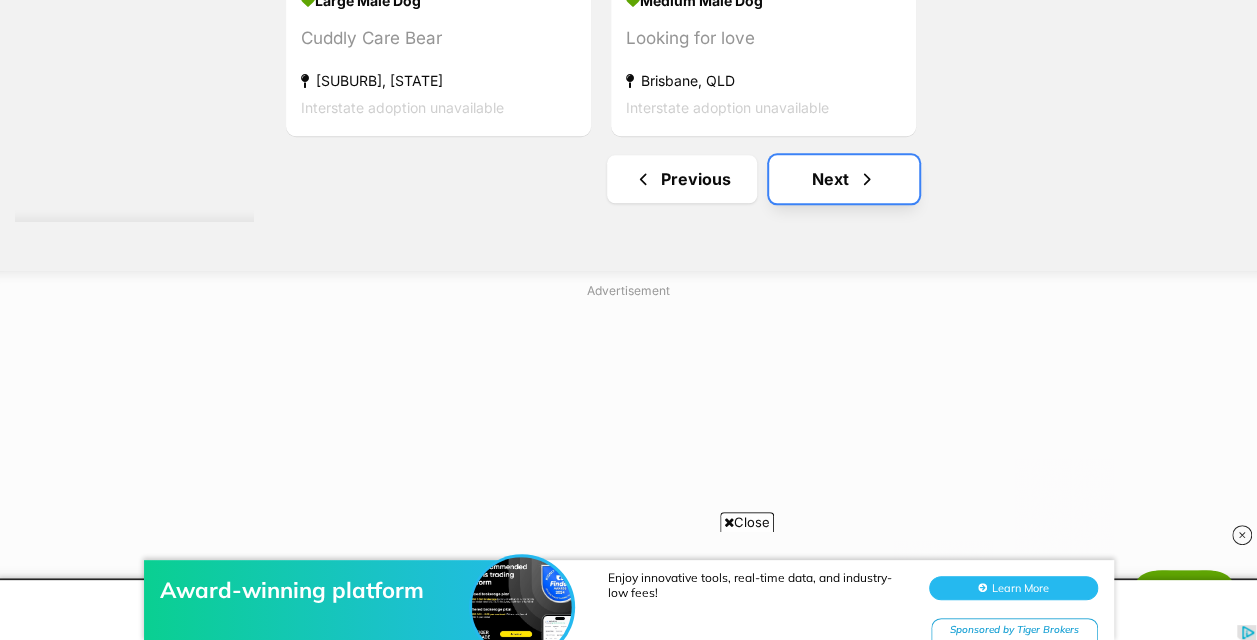 click on "Next" at bounding box center (844, 179) 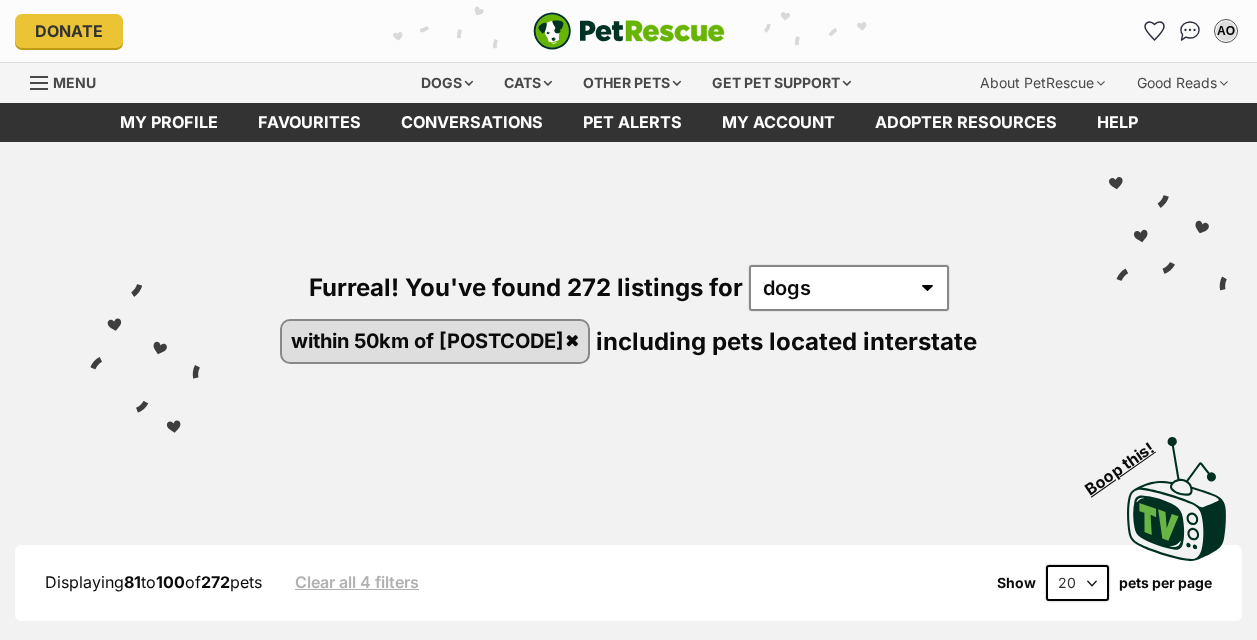 scroll, scrollTop: 0, scrollLeft: 0, axis: both 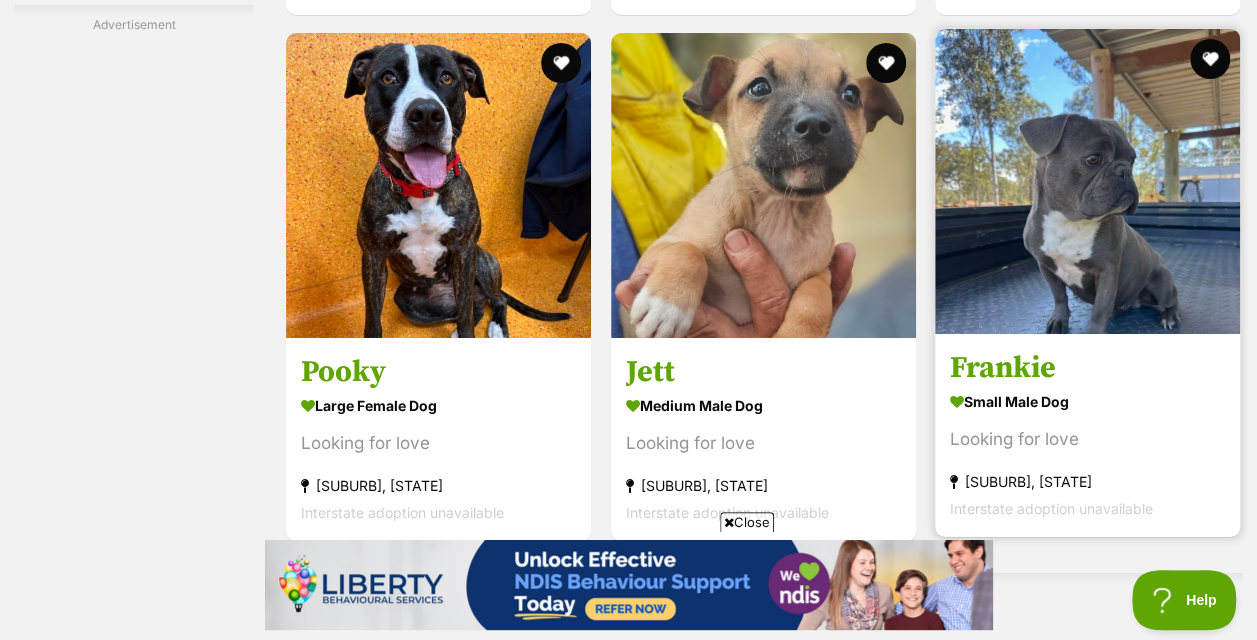 click at bounding box center (1087, 181) 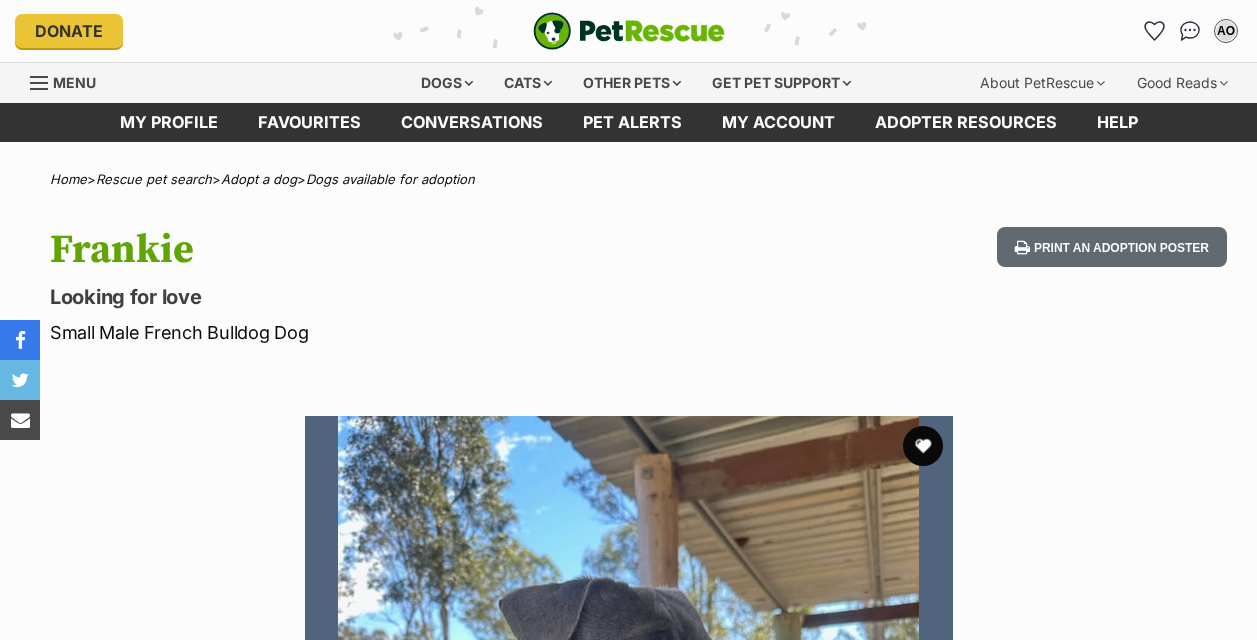 scroll, scrollTop: 0, scrollLeft: 0, axis: both 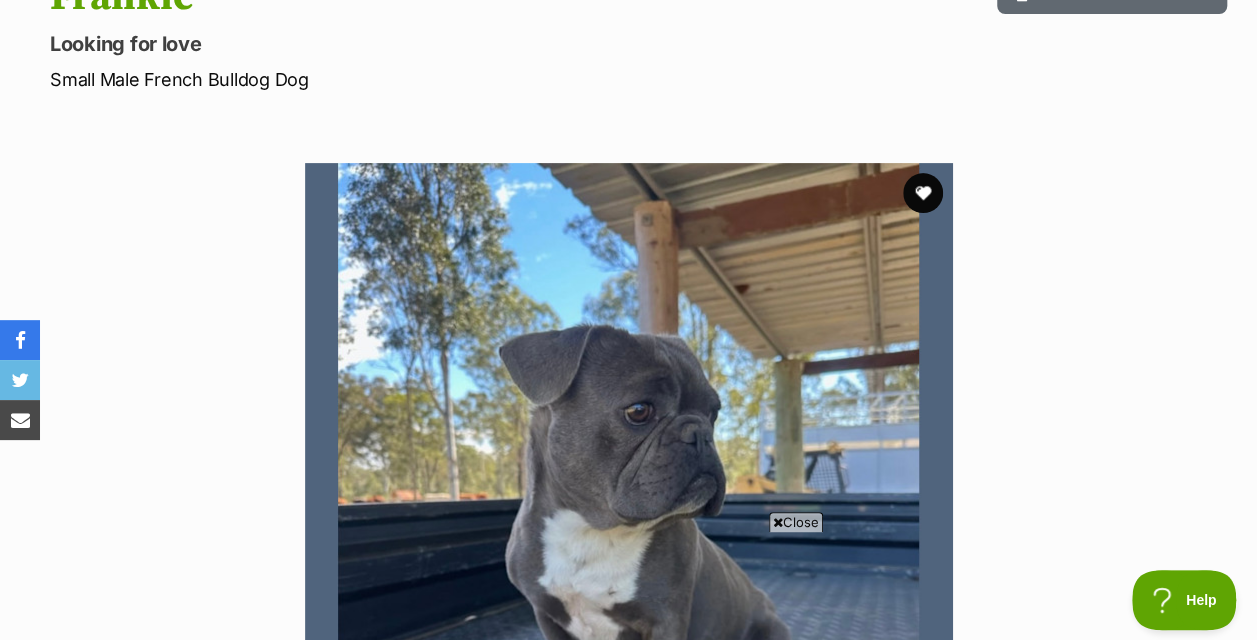 click at bounding box center [629, 487] 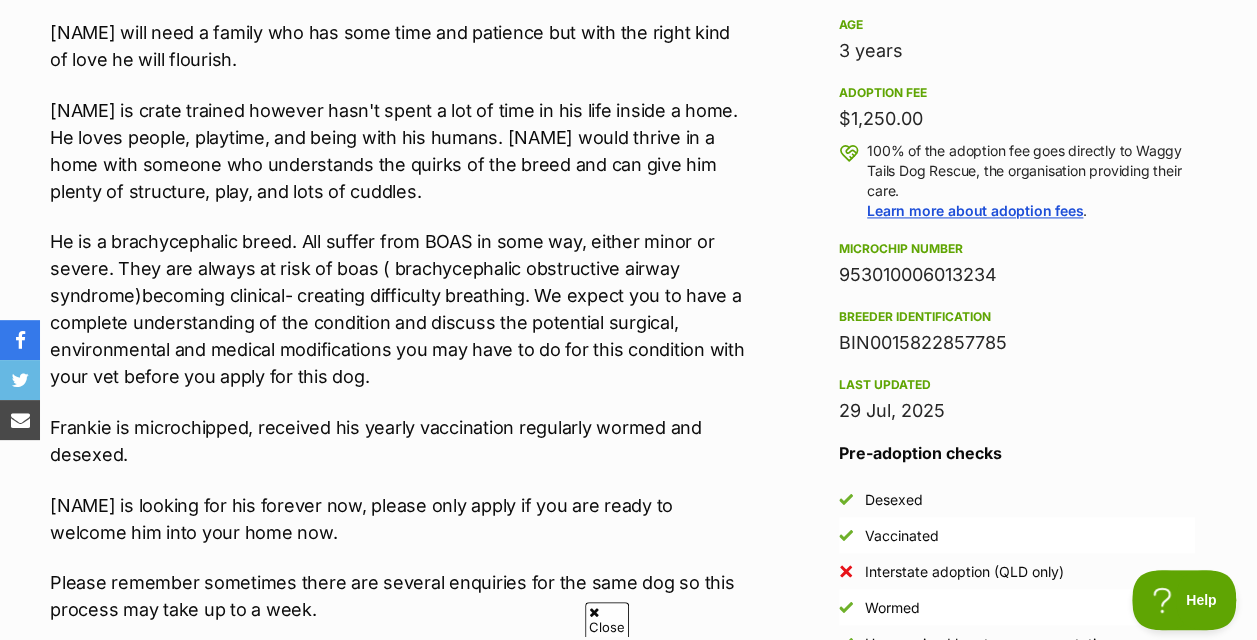 scroll, scrollTop: 0, scrollLeft: 0, axis: both 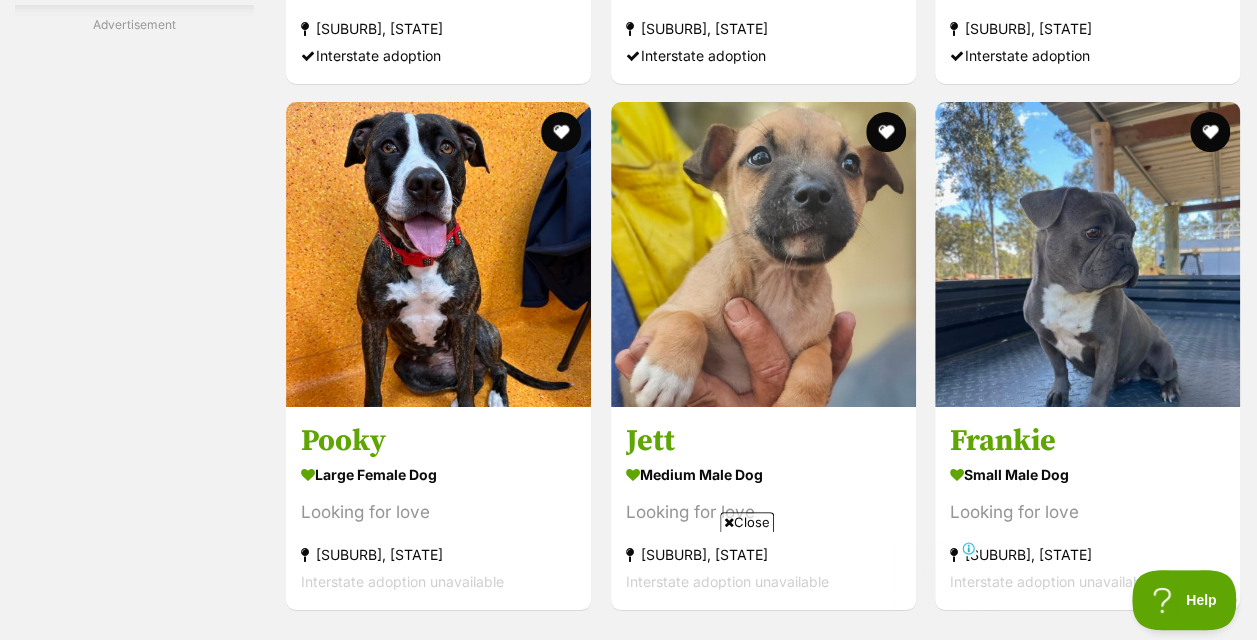 click on "Next" at bounding box center (844, 1372) 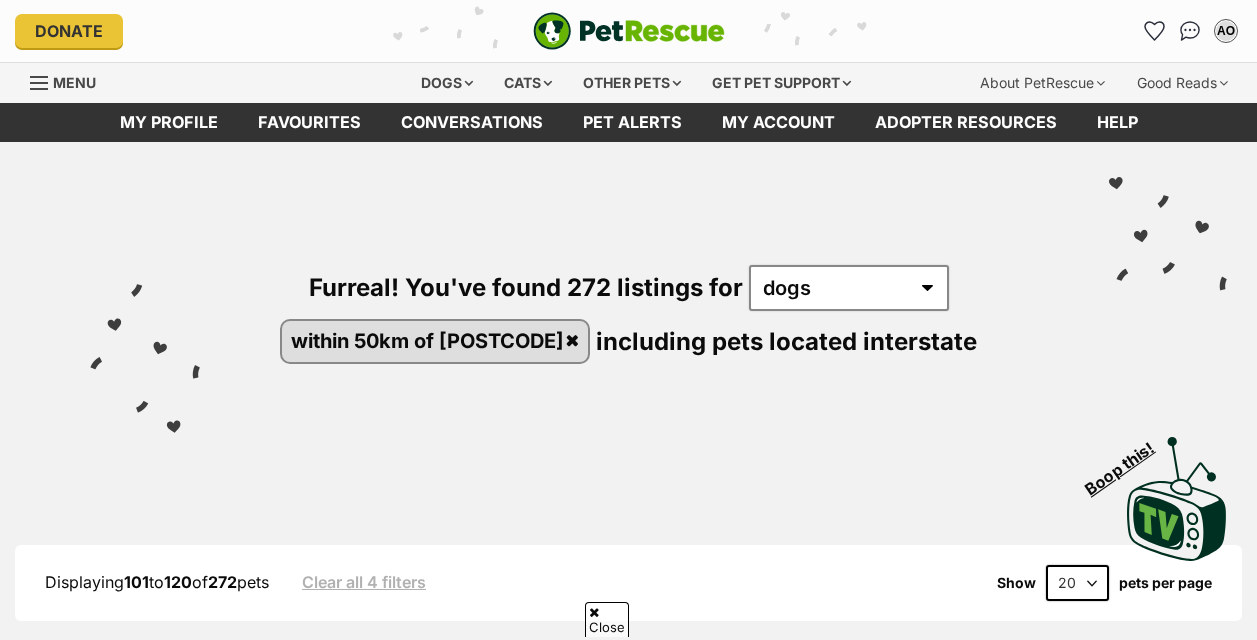 scroll, scrollTop: 329, scrollLeft: 0, axis: vertical 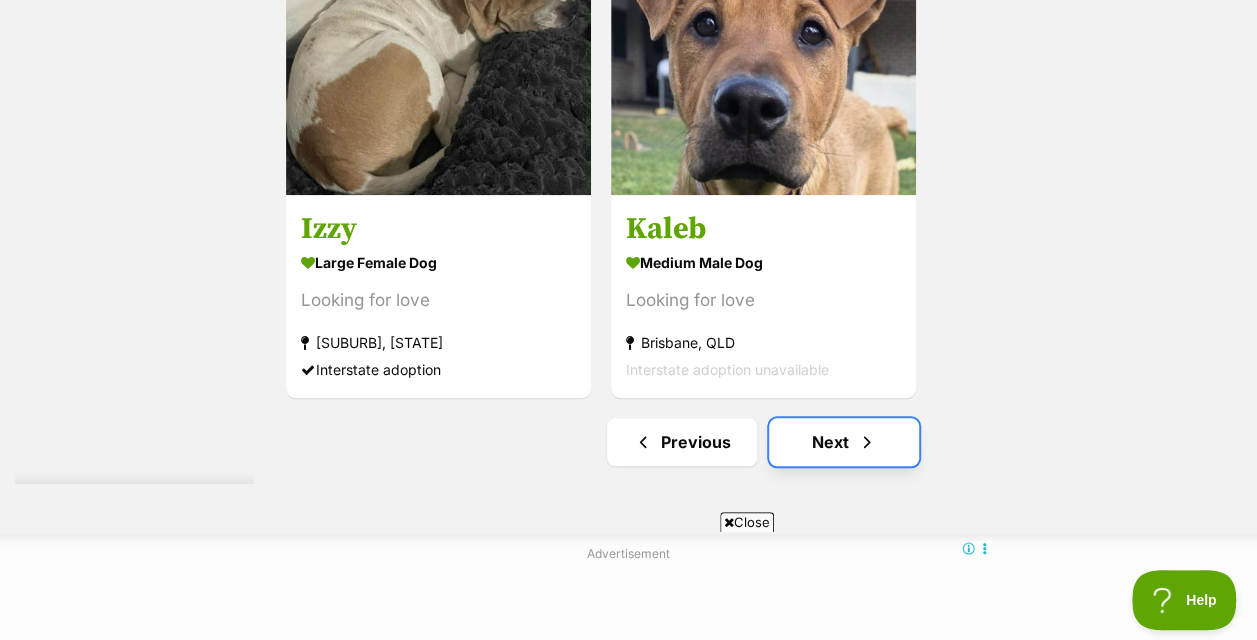 click at bounding box center (867, 442) 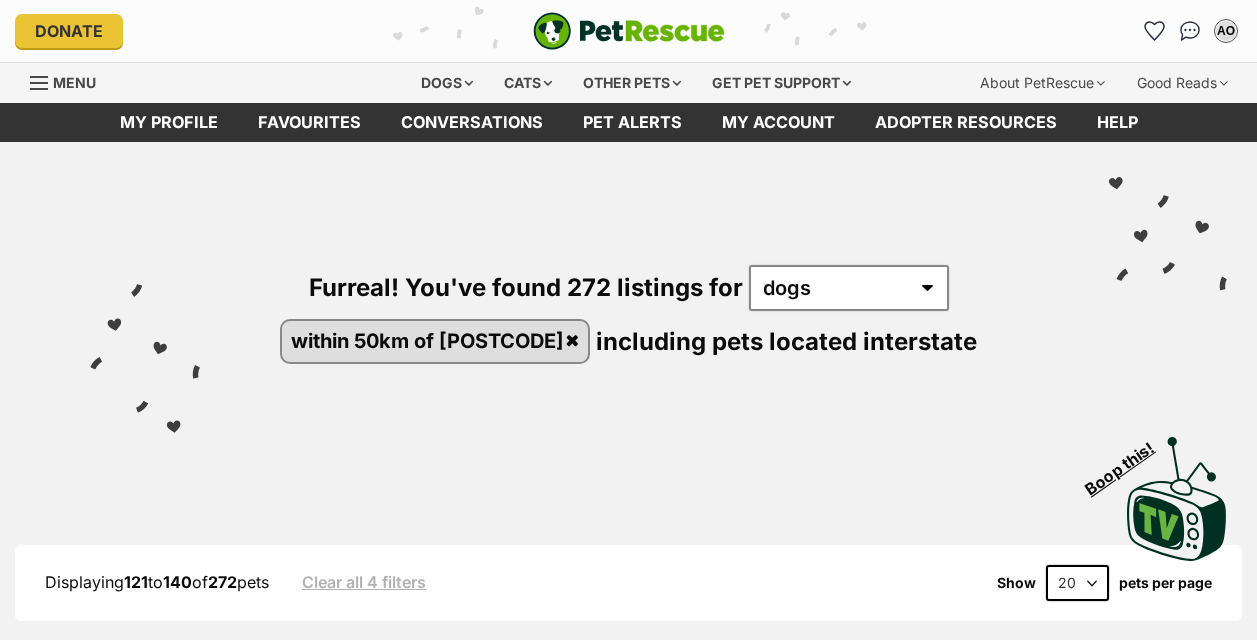 scroll, scrollTop: 0, scrollLeft: 0, axis: both 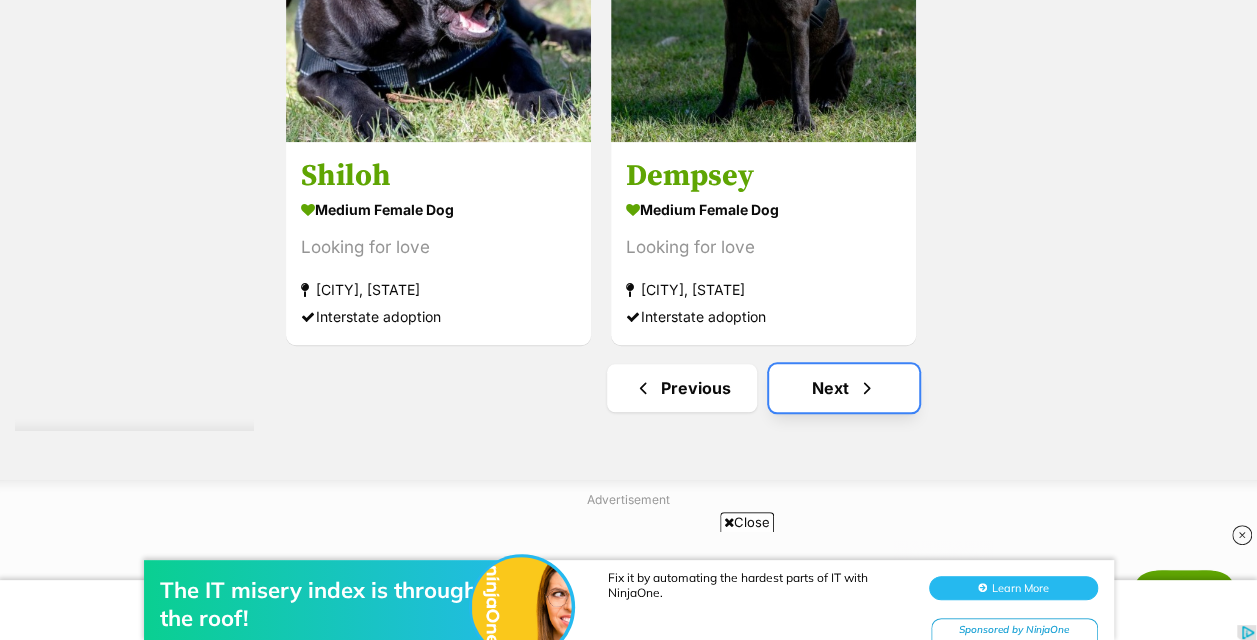 click on "Next" at bounding box center [844, 388] 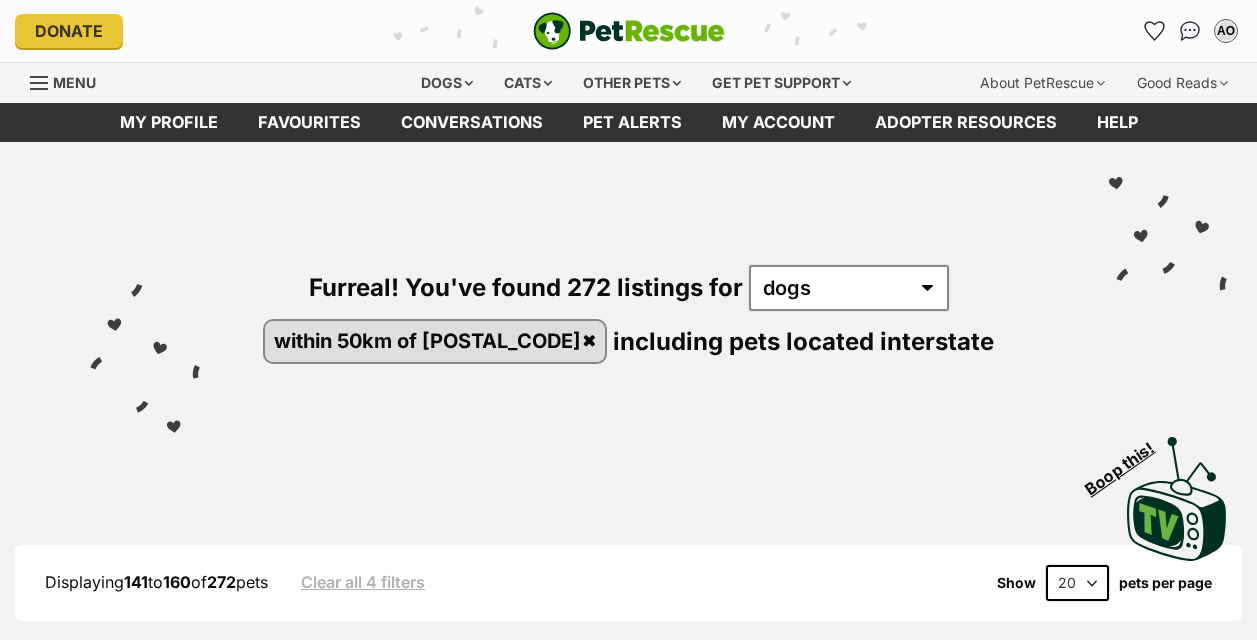 scroll, scrollTop: 0, scrollLeft: 0, axis: both 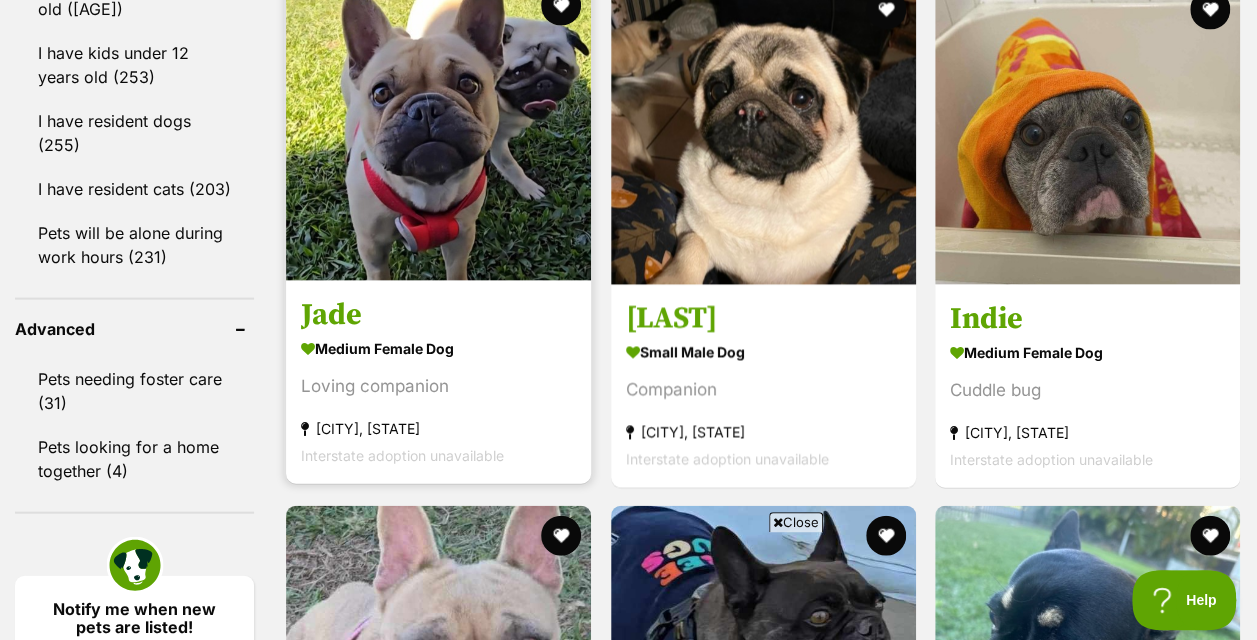 click at bounding box center [438, 128] 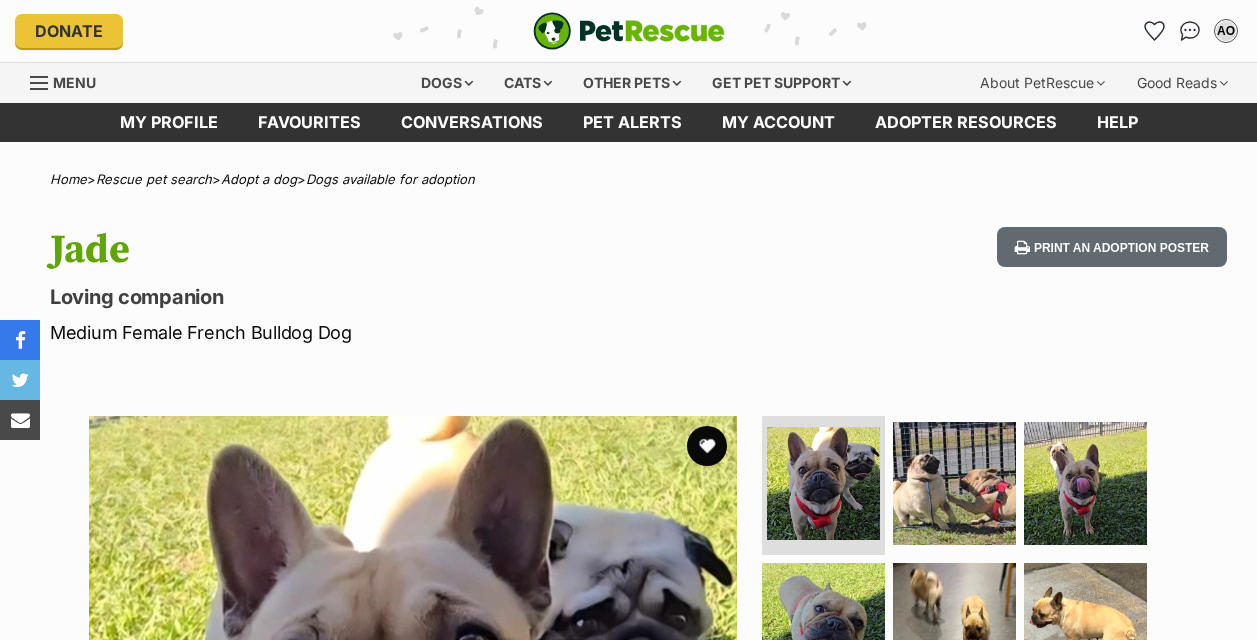 scroll, scrollTop: 0, scrollLeft: 0, axis: both 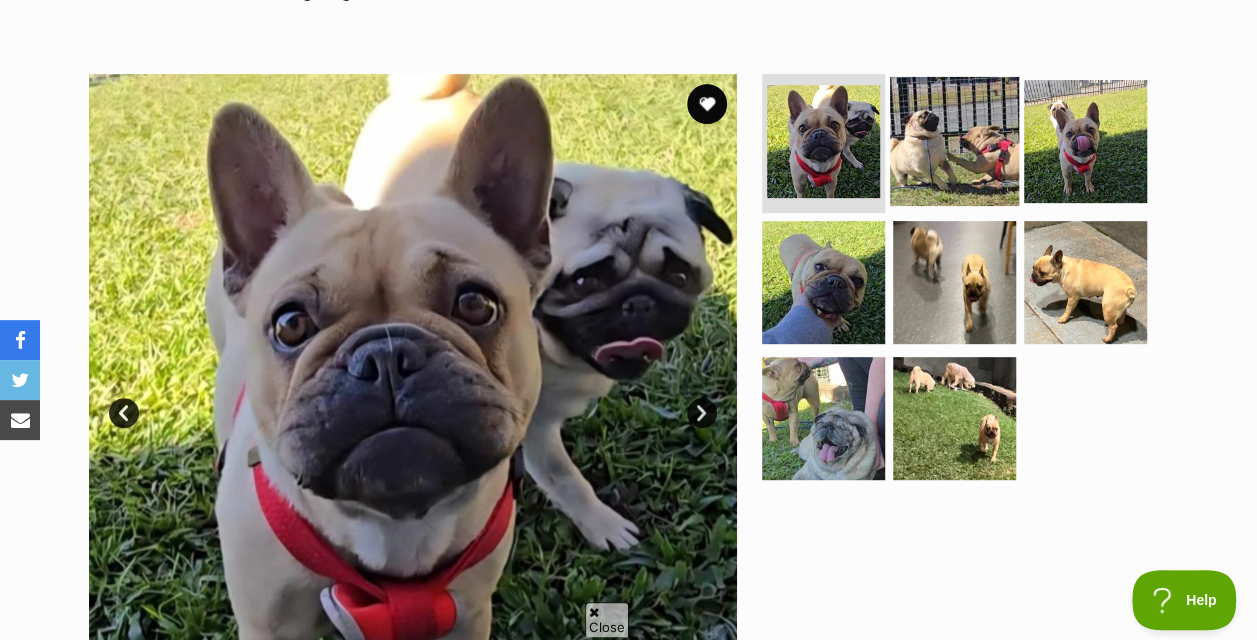 click at bounding box center (954, 140) 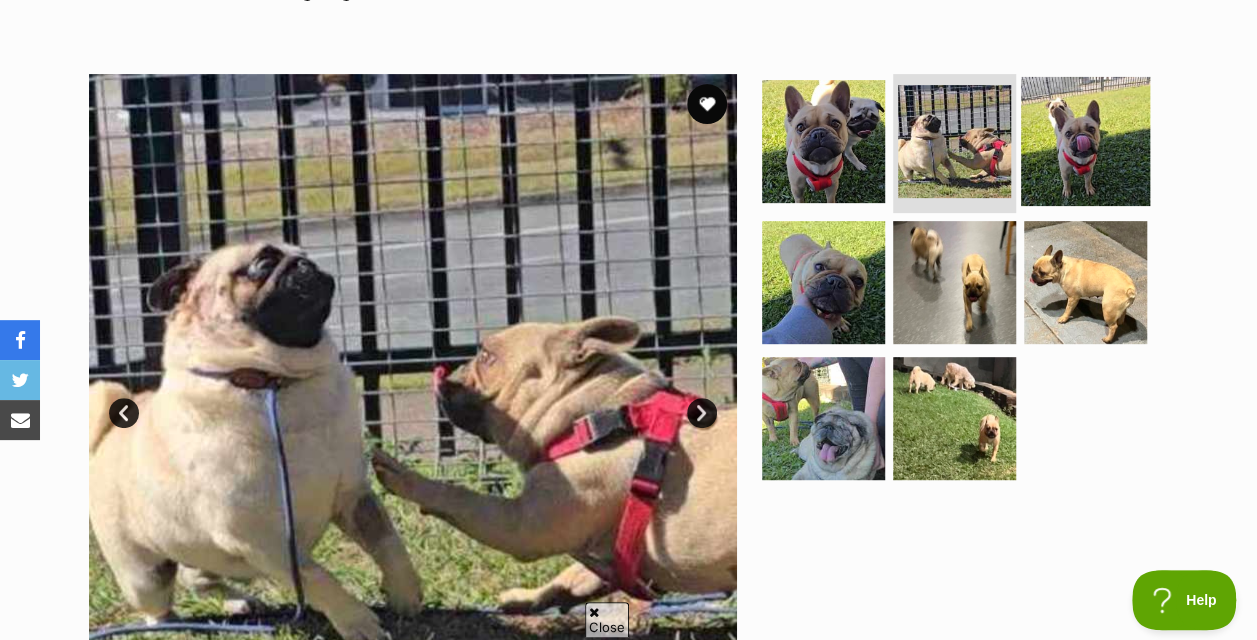 click at bounding box center [1085, 140] 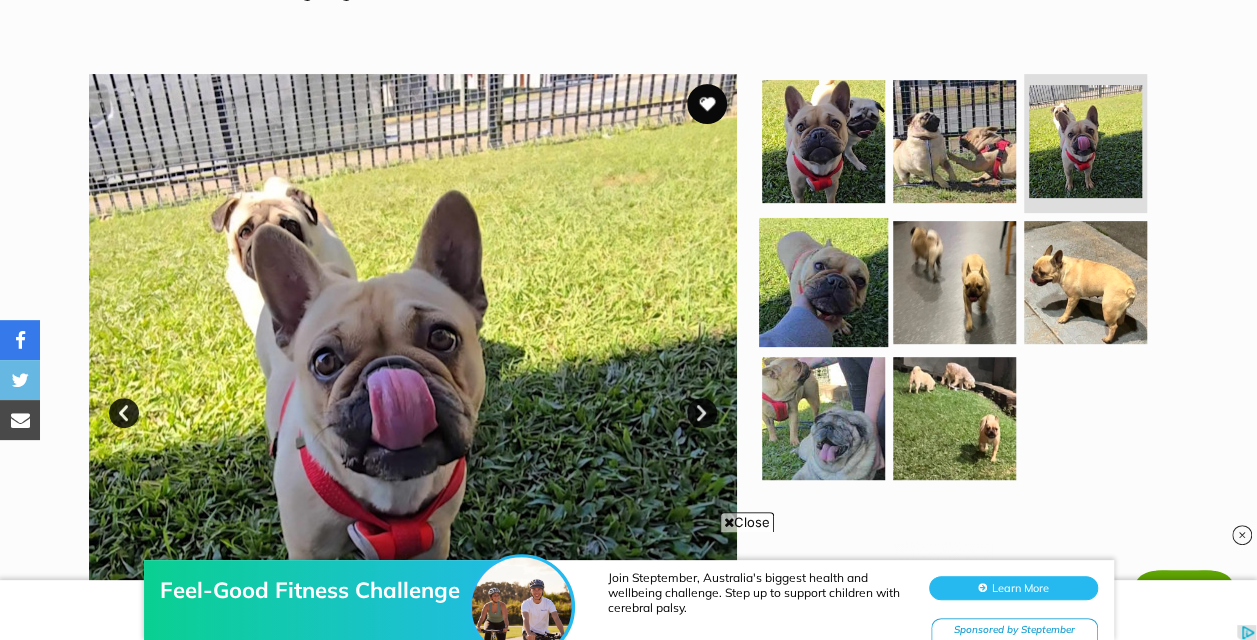 scroll, scrollTop: 0, scrollLeft: 0, axis: both 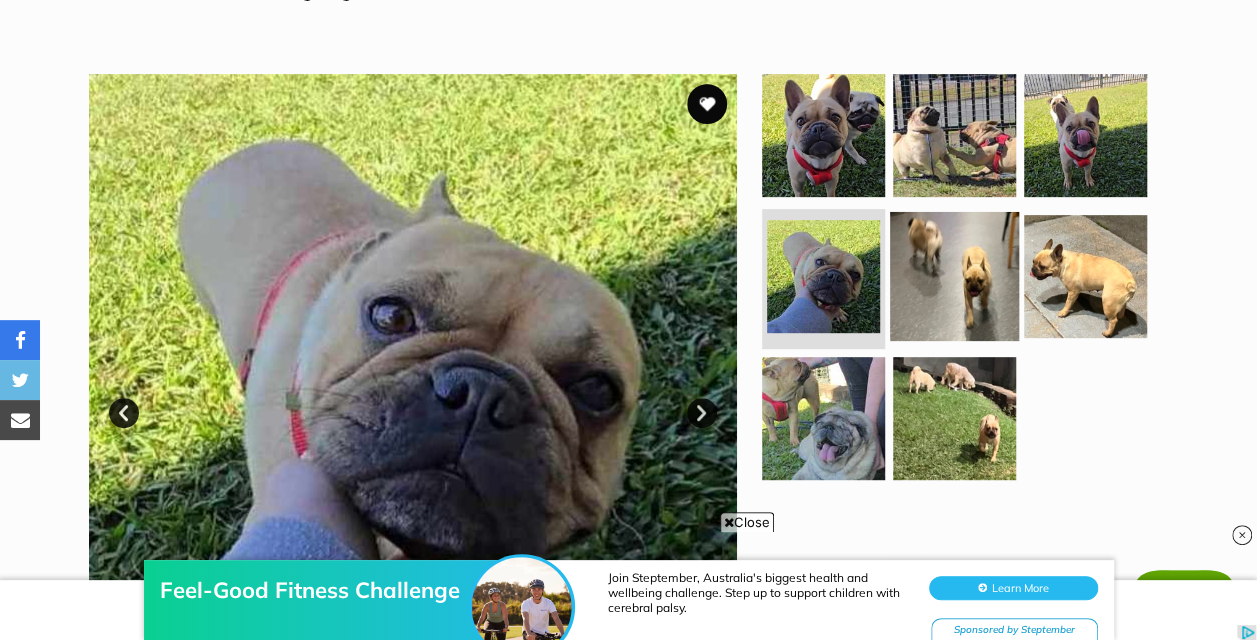 click at bounding box center [954, 276] 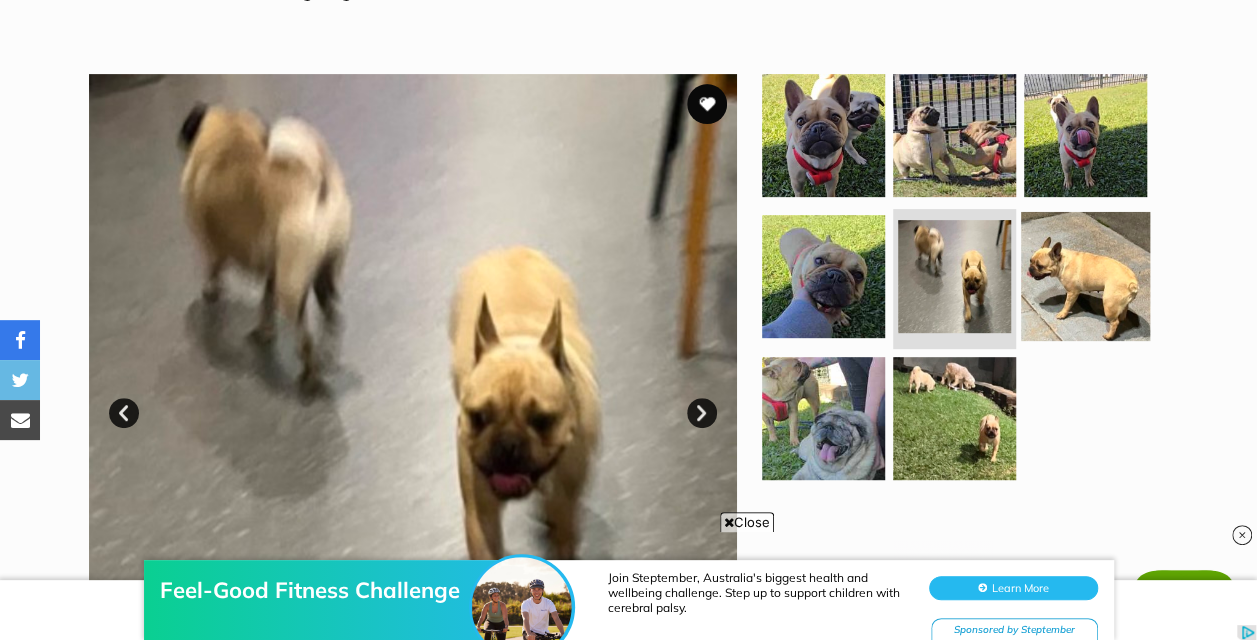 click at bounding box center (1085, 276) 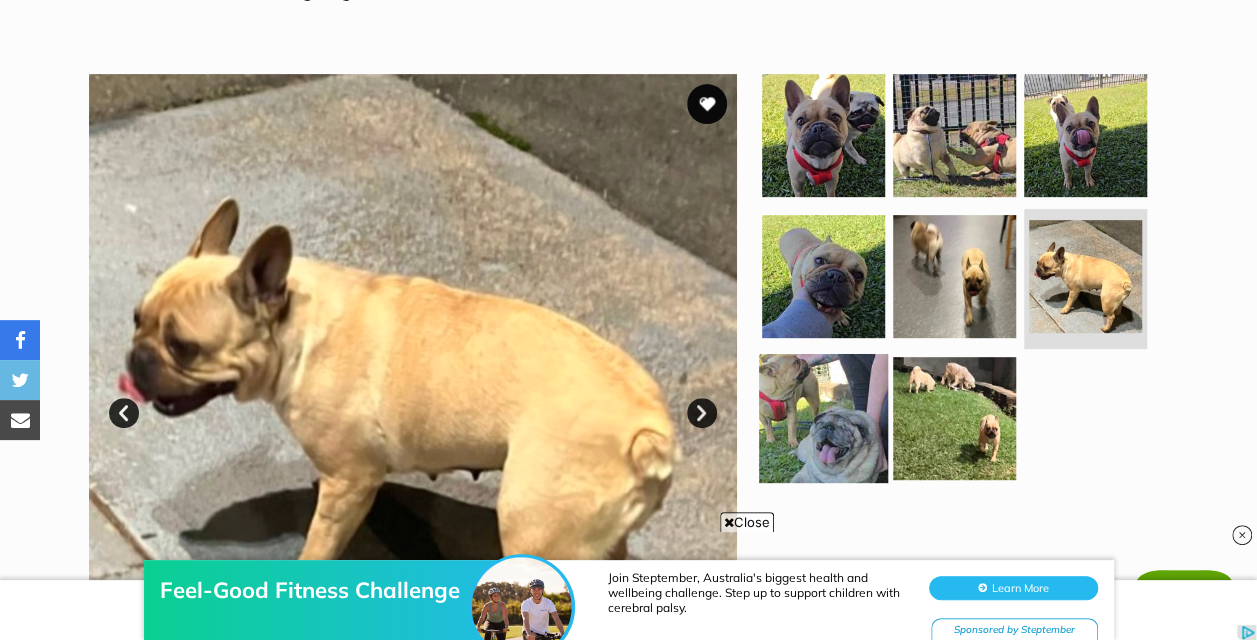 click at bounding box center [823, 418] 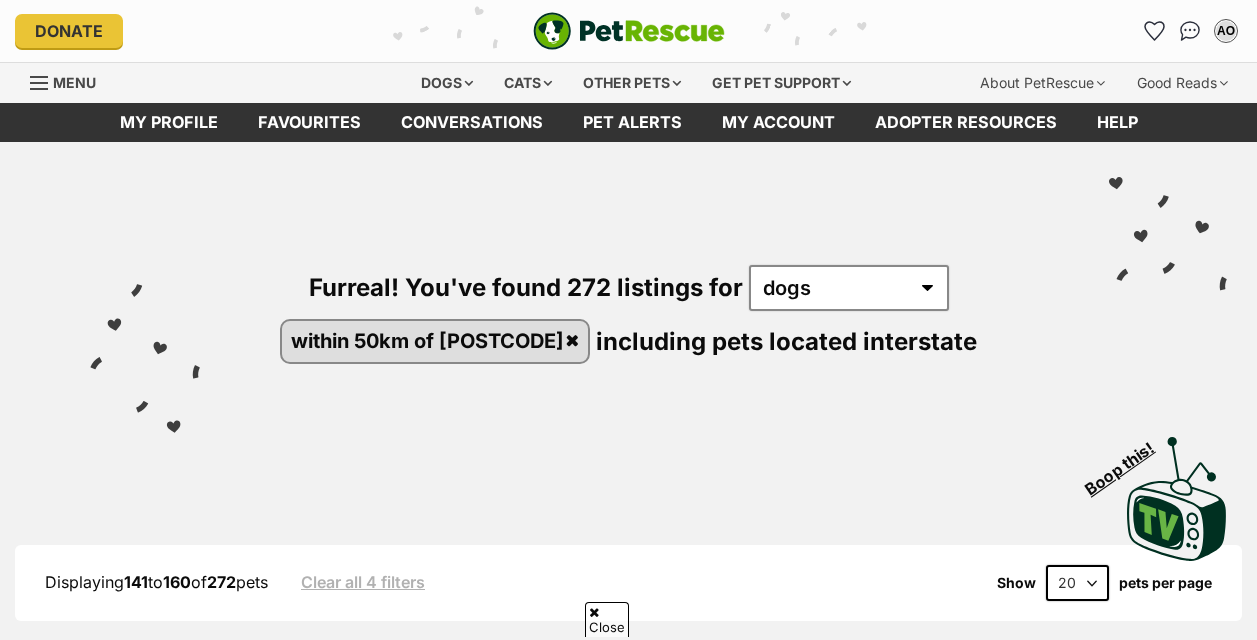scroll, scrollTop: 1908, scrollLeft: 0, axis: vertical 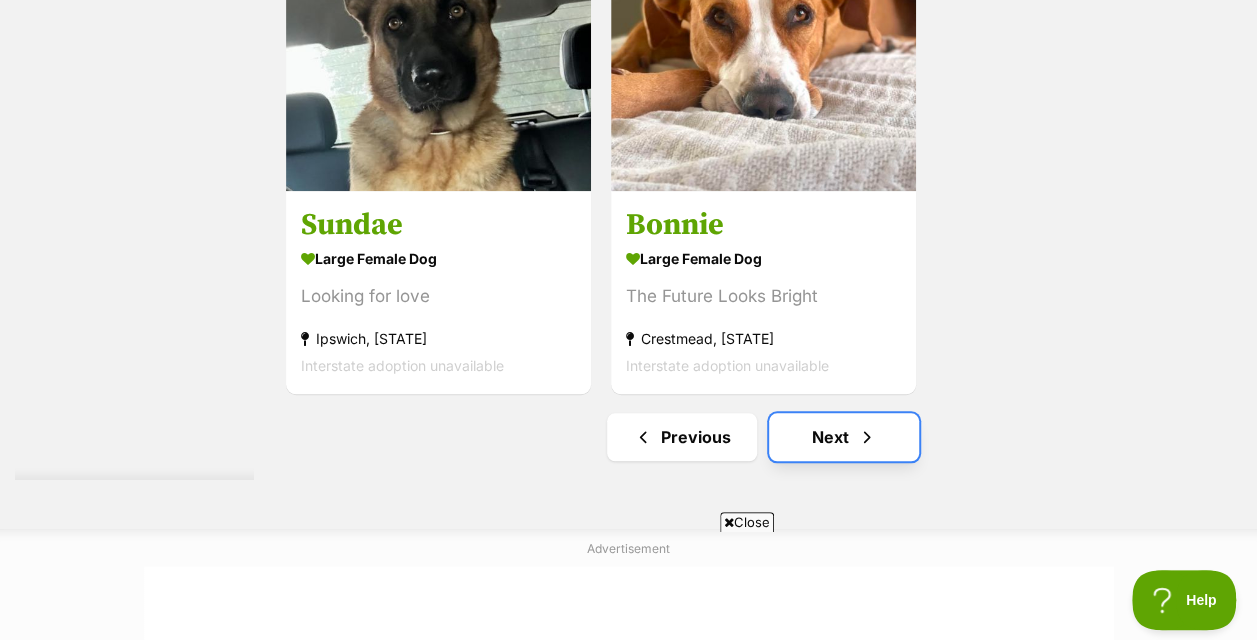 click on "Next" at bounding box center (844, 437) 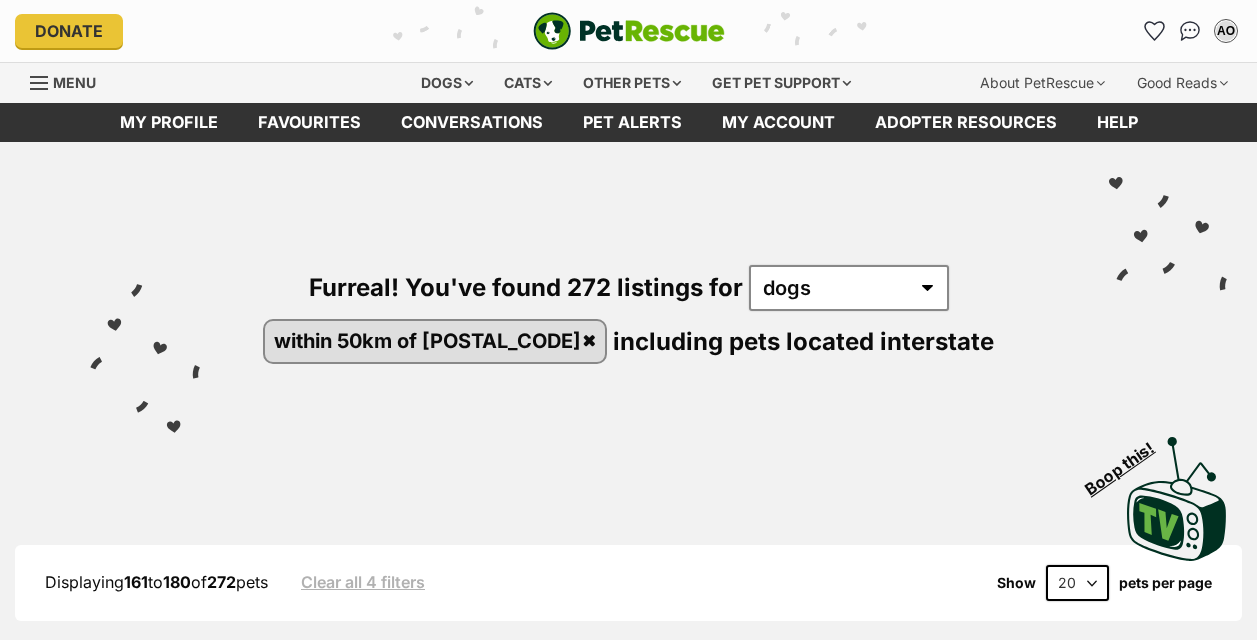 scroll, scrollTop: 0, scrollLeft: 0, axis: both 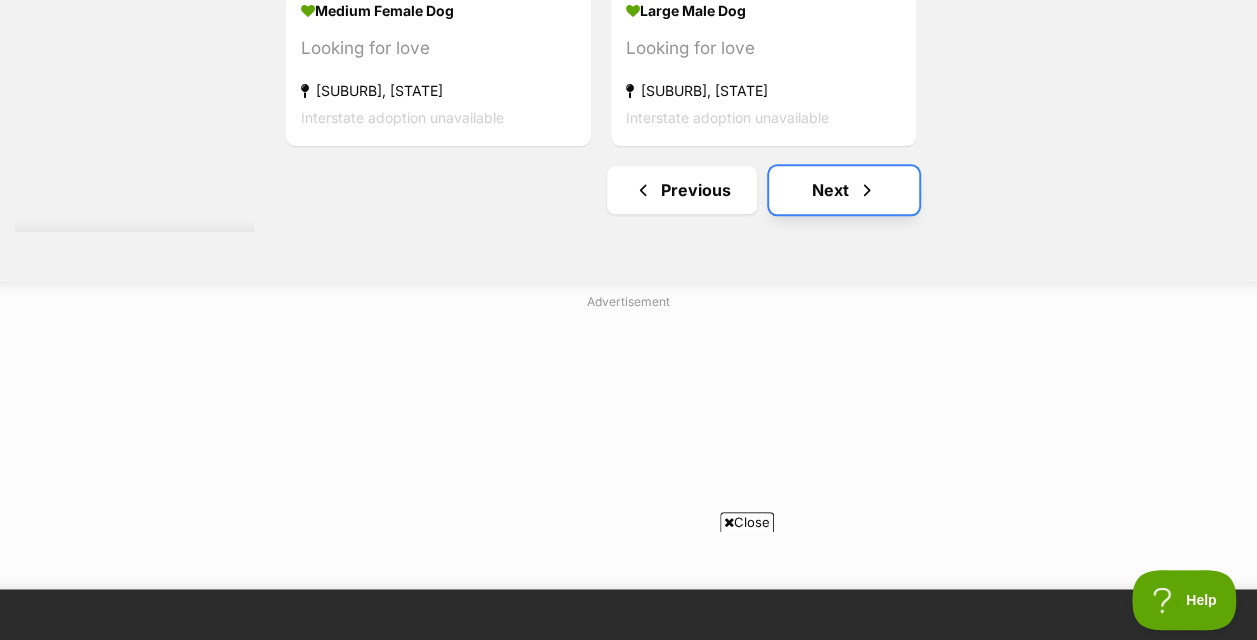 click on "Next" at bounding box center [844, 190] 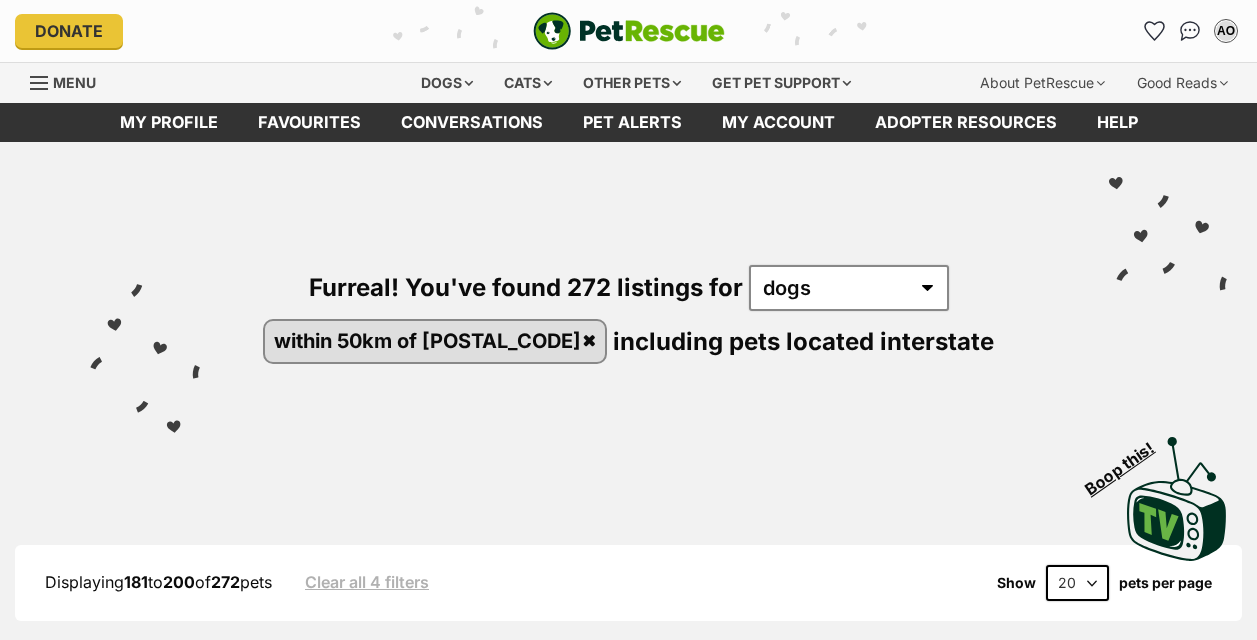 scroll, scrollTop: 0, scrollLeft: 0, axis: both 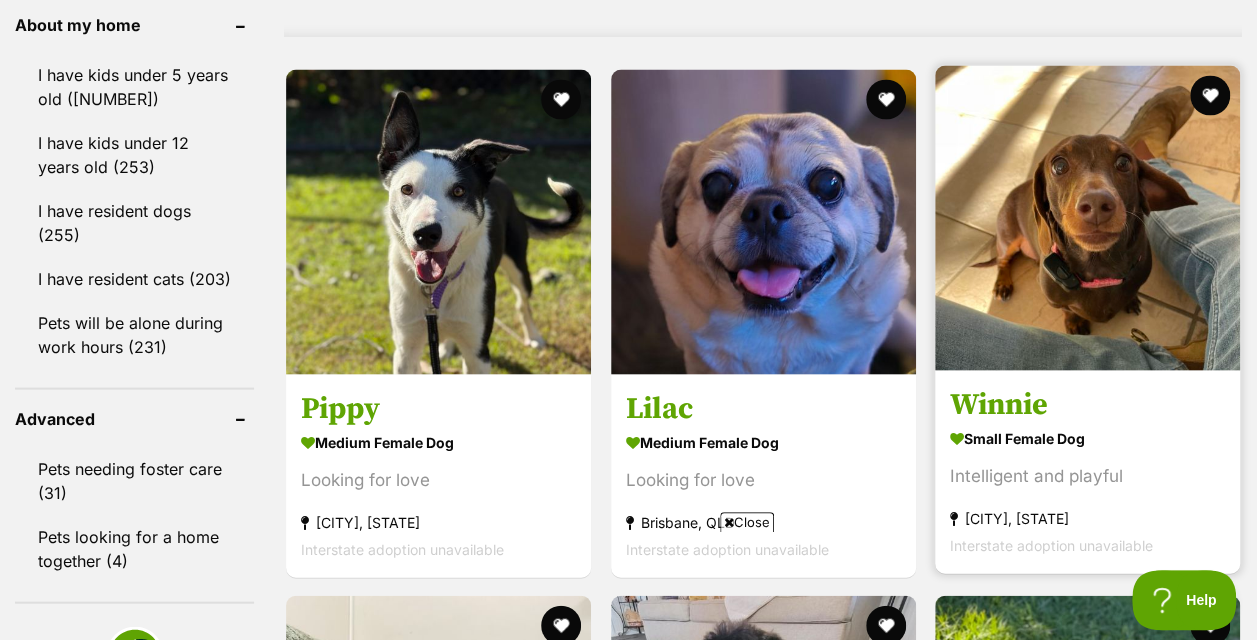 click on "Winnie
small female Dog
Intelligent and playful
King Scrub, QLD
Interstate adoption unavailable" at bounding box center [1087, 470] 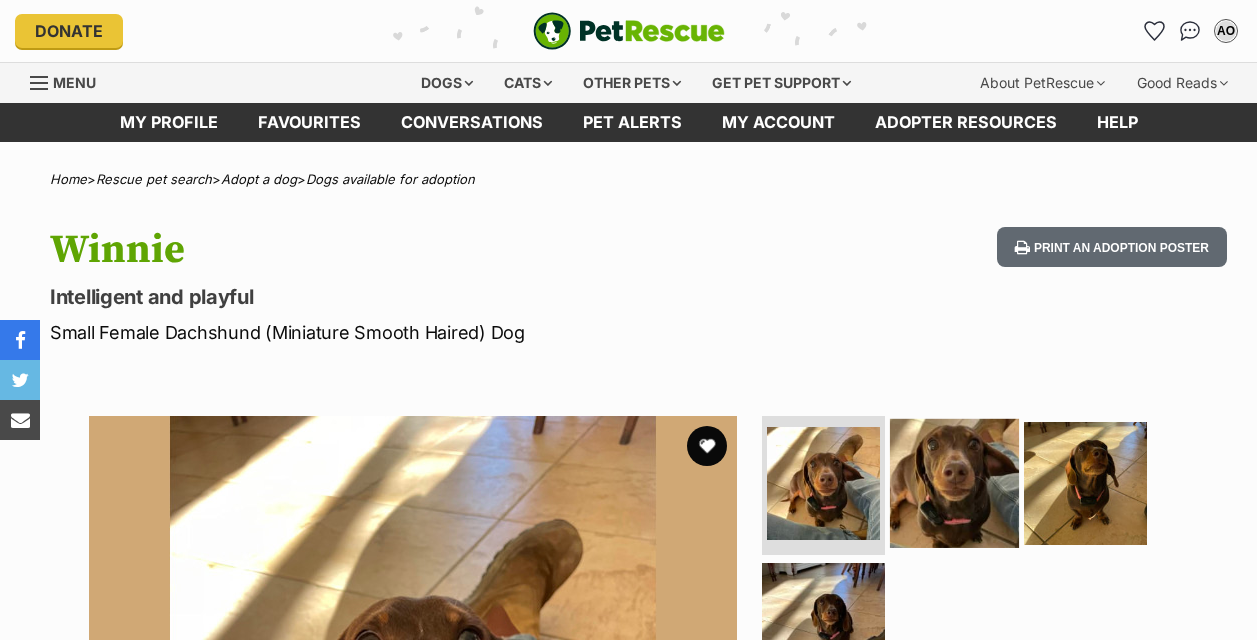 scroll, scrollTop: 0, scrollLeft: 0, axis: both 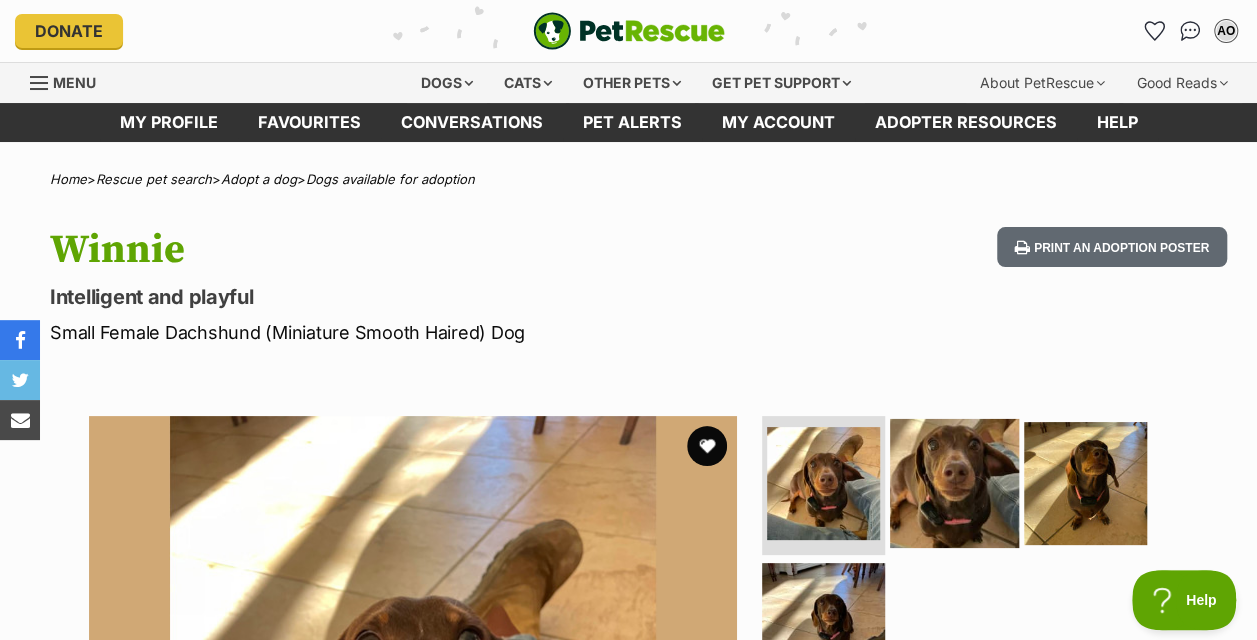 click at bounding box center [954, 482] 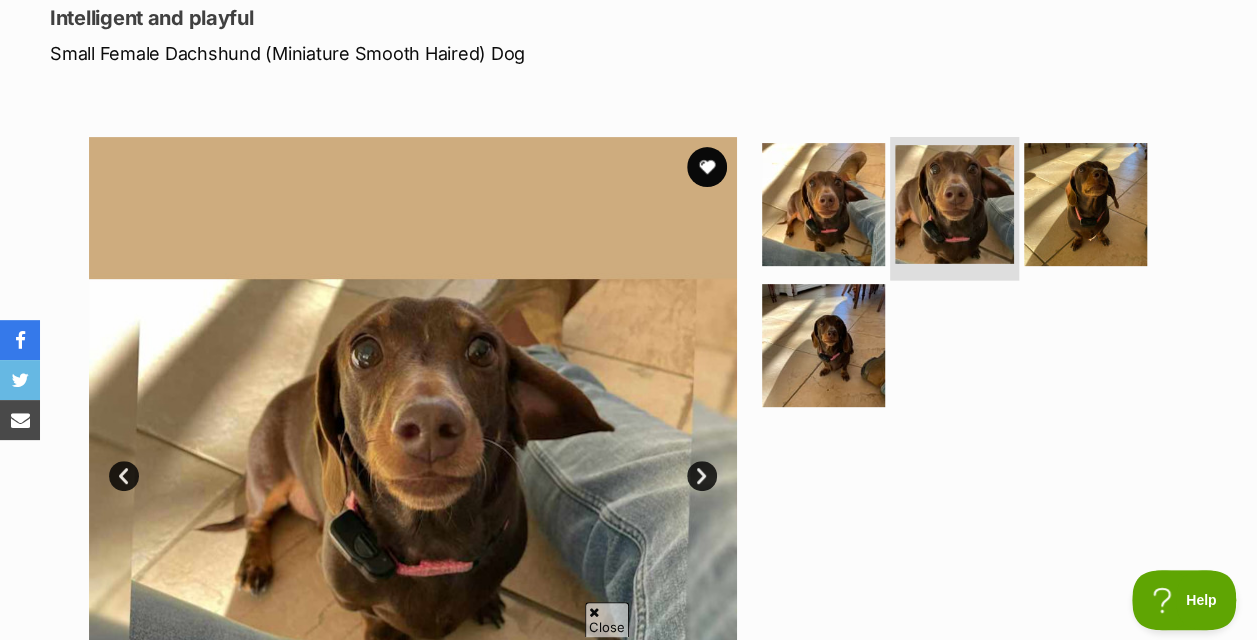 scroll, scrollTop: 284, scrollLeft: 0, axis: vertical 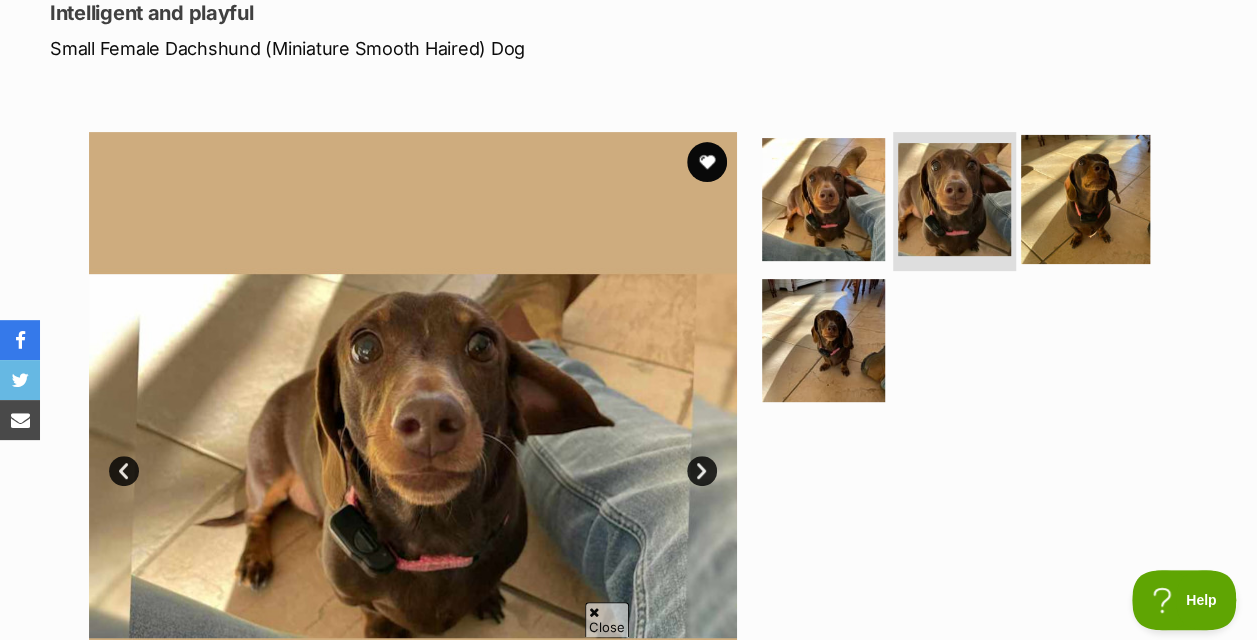 click at bounding box center (1085, 198) 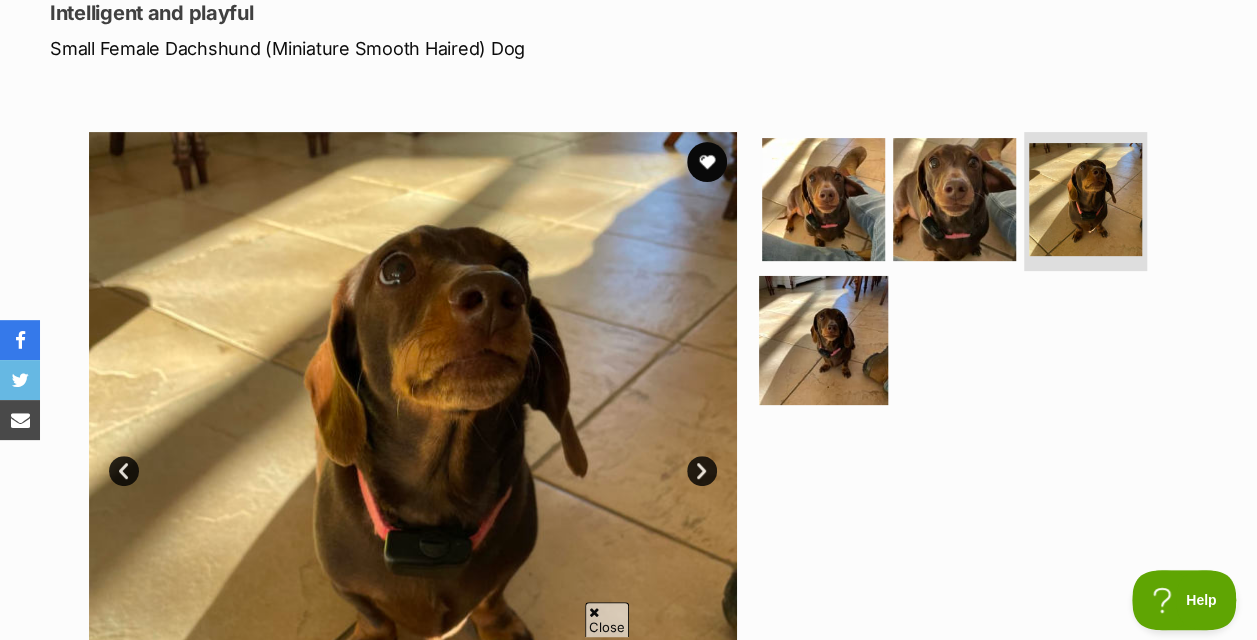 scroll, scrollTop: 0, scrollLeft: 0, axis: both 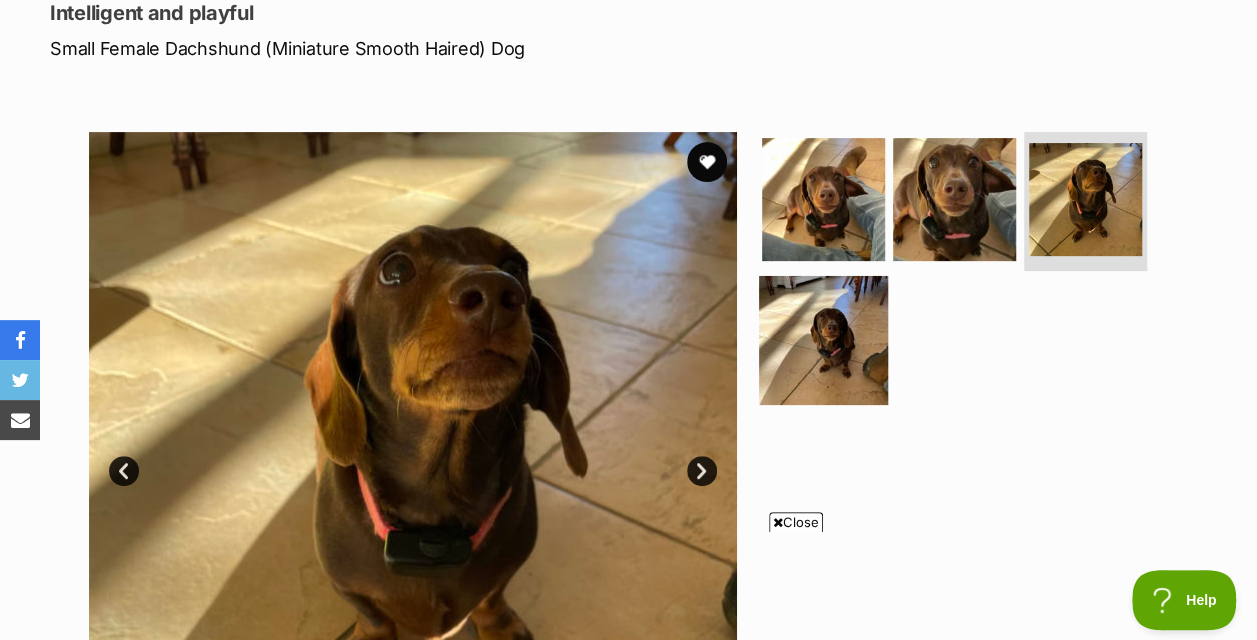 click at bounding box center [823, 340] 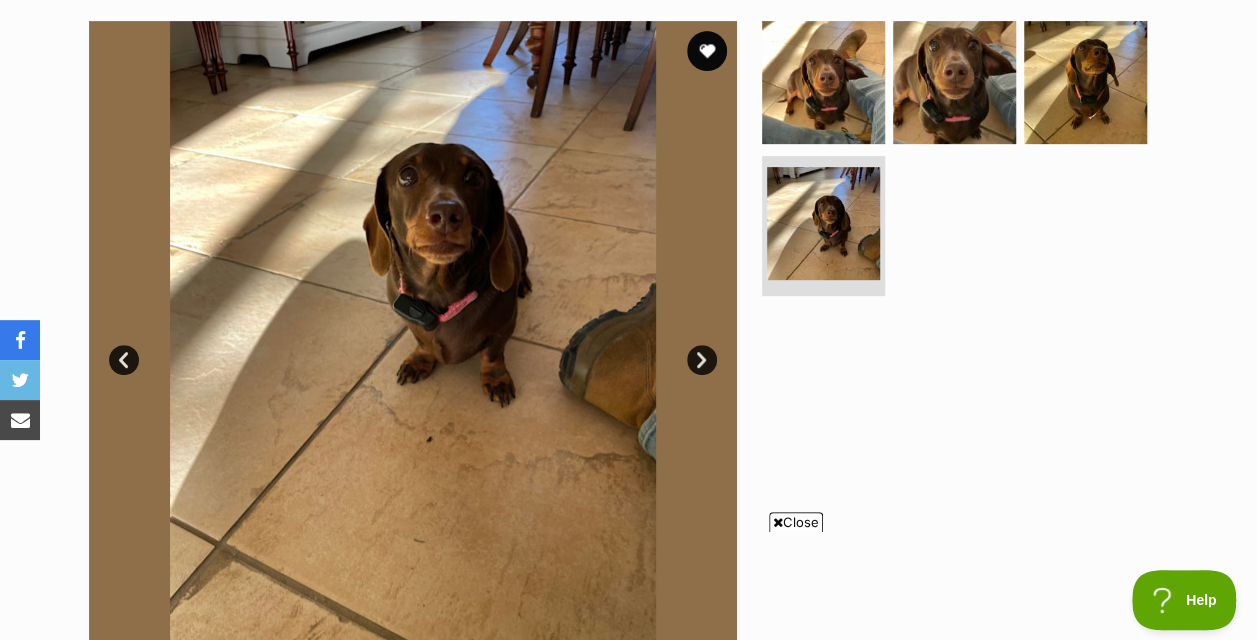 scroll, scrollTop: 0, scrollLeft: 0, axis: both 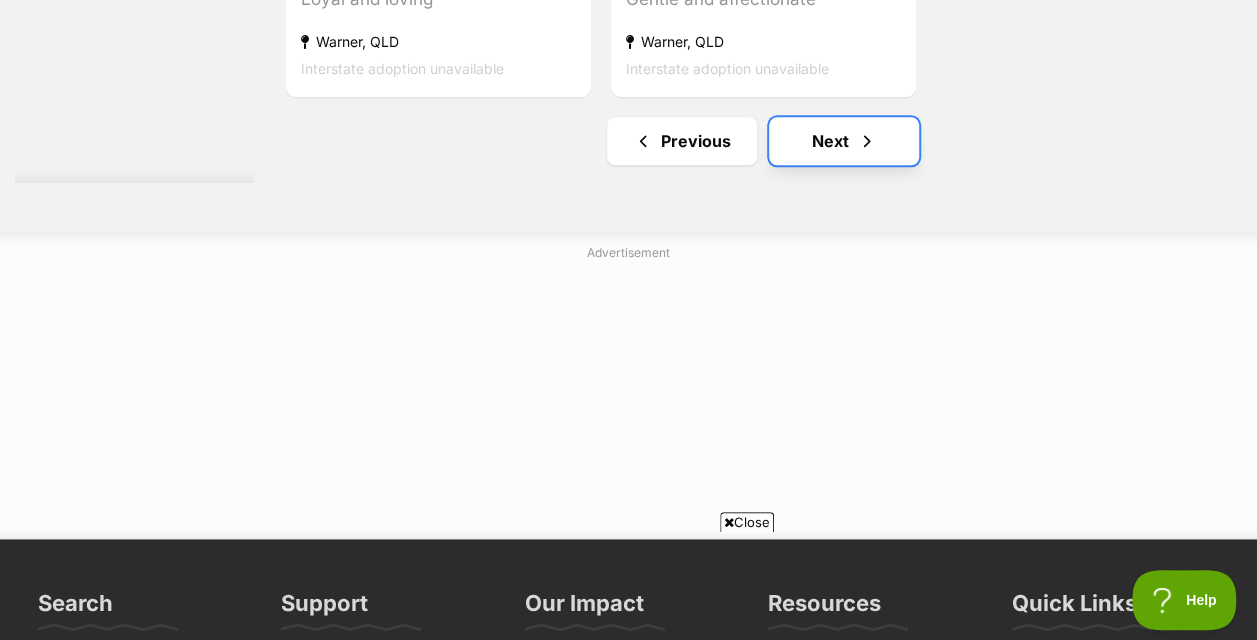 click at bounding box center (867, 141) 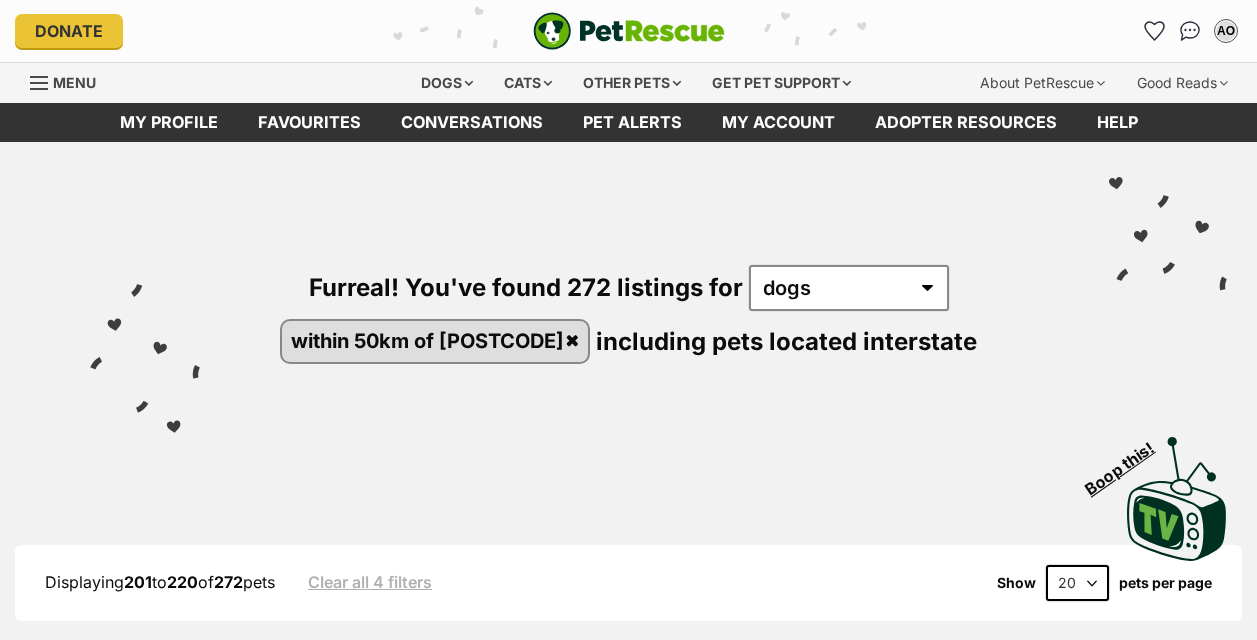 scroll, scrollTop: 0, scrollLeft: 0, axis: both 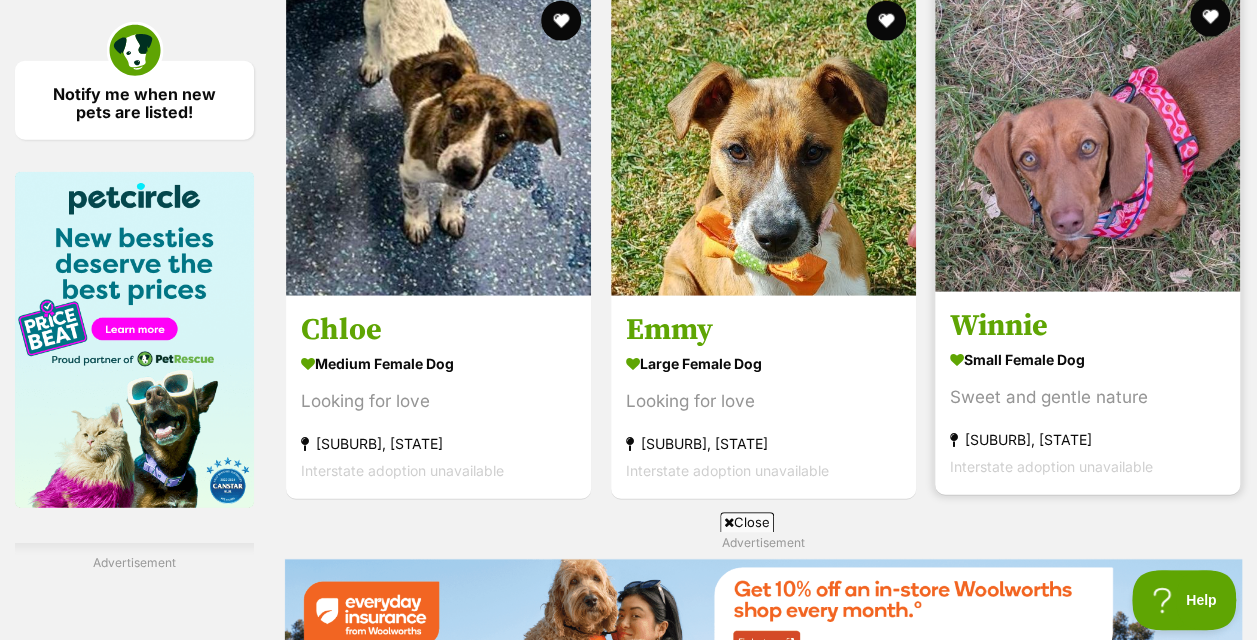 click at bounding box center [1087, 139] 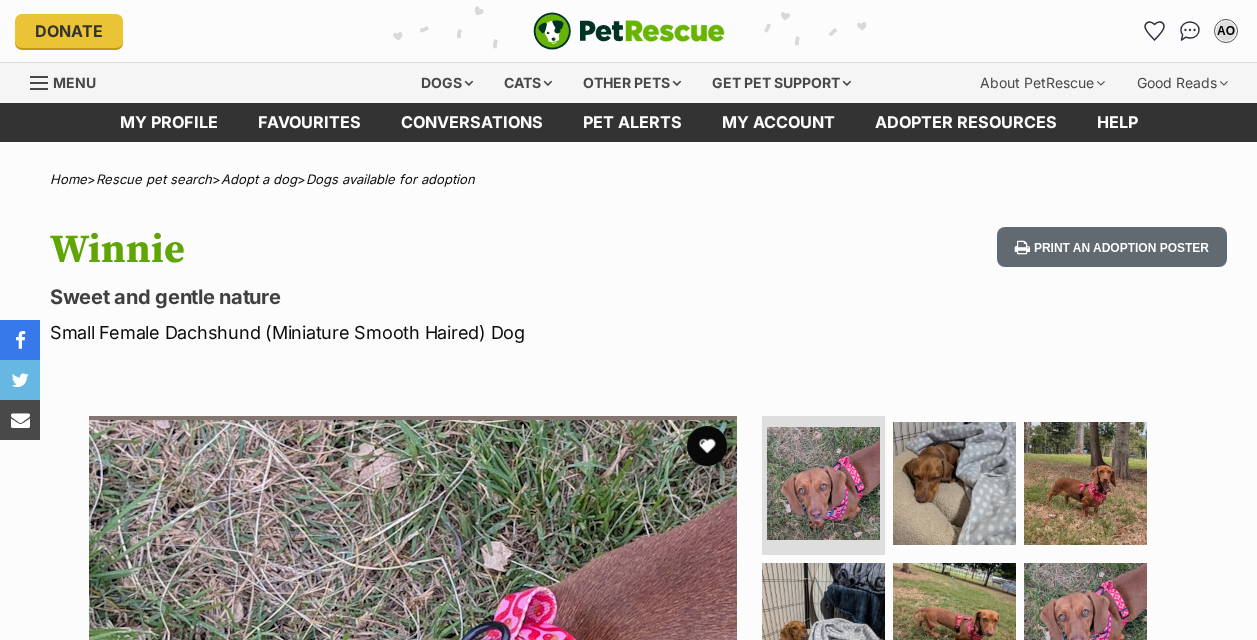 scroll, scrollTop: 0, scrollLeft: 0, axis: both 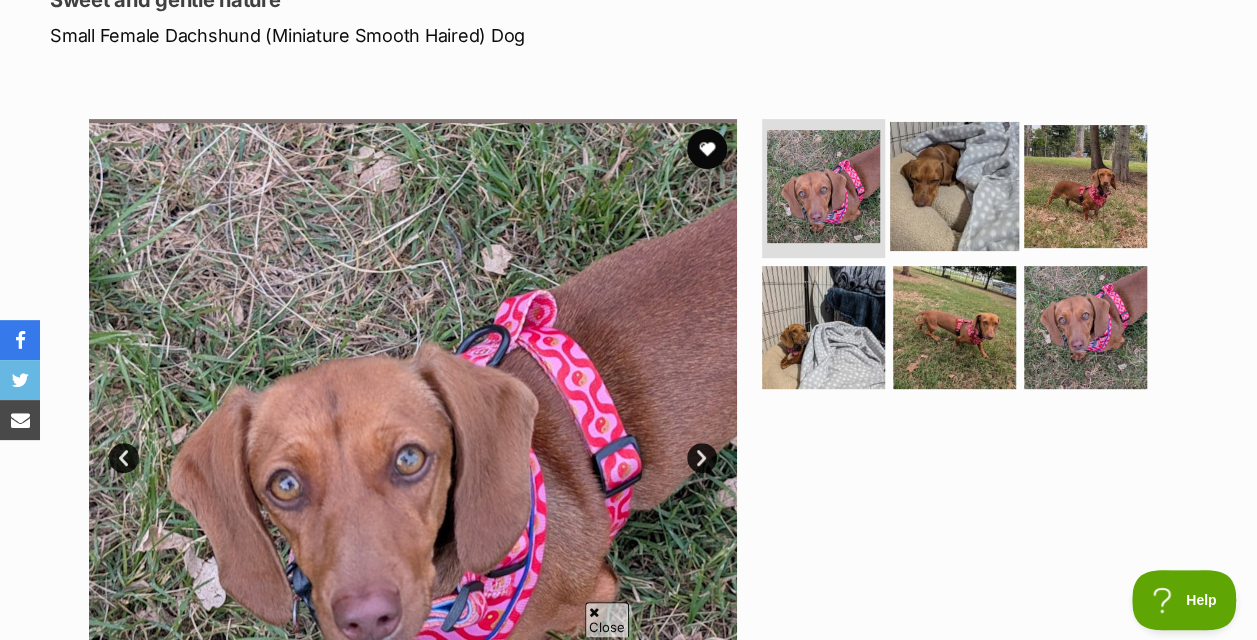 click at bounding box center (954, 185) 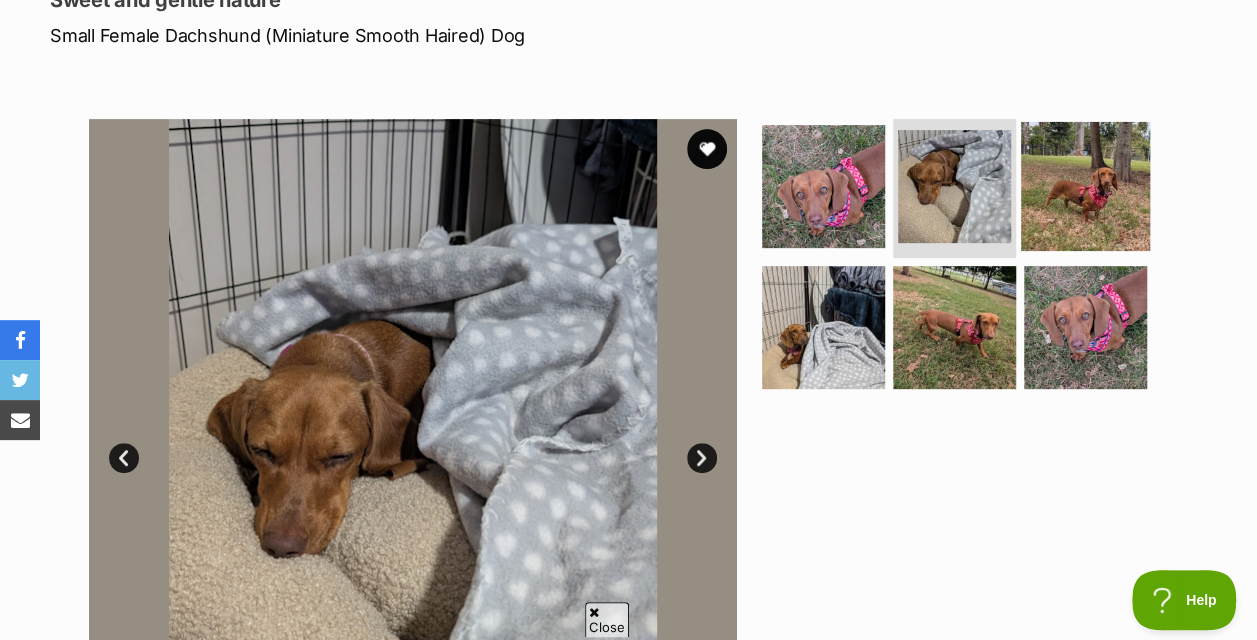 click at bounding box center (1085, 185) 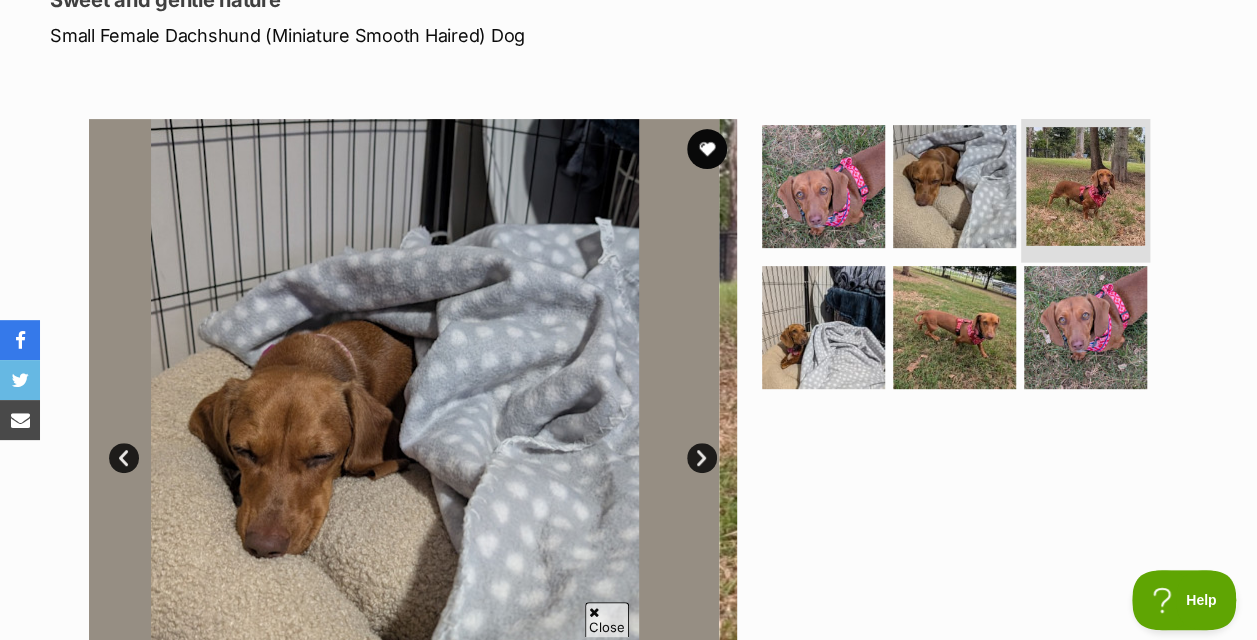 scroll, scrollTop: 0, scrollLeft: 0, axis: both 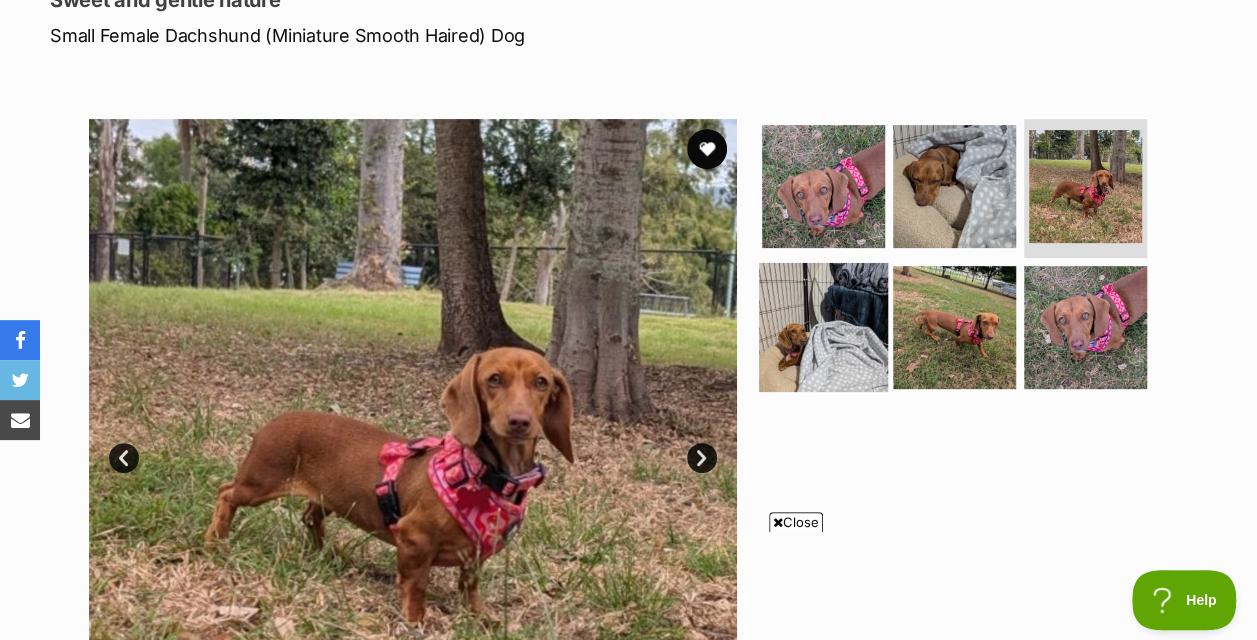 click at bounding box center (823, 327) 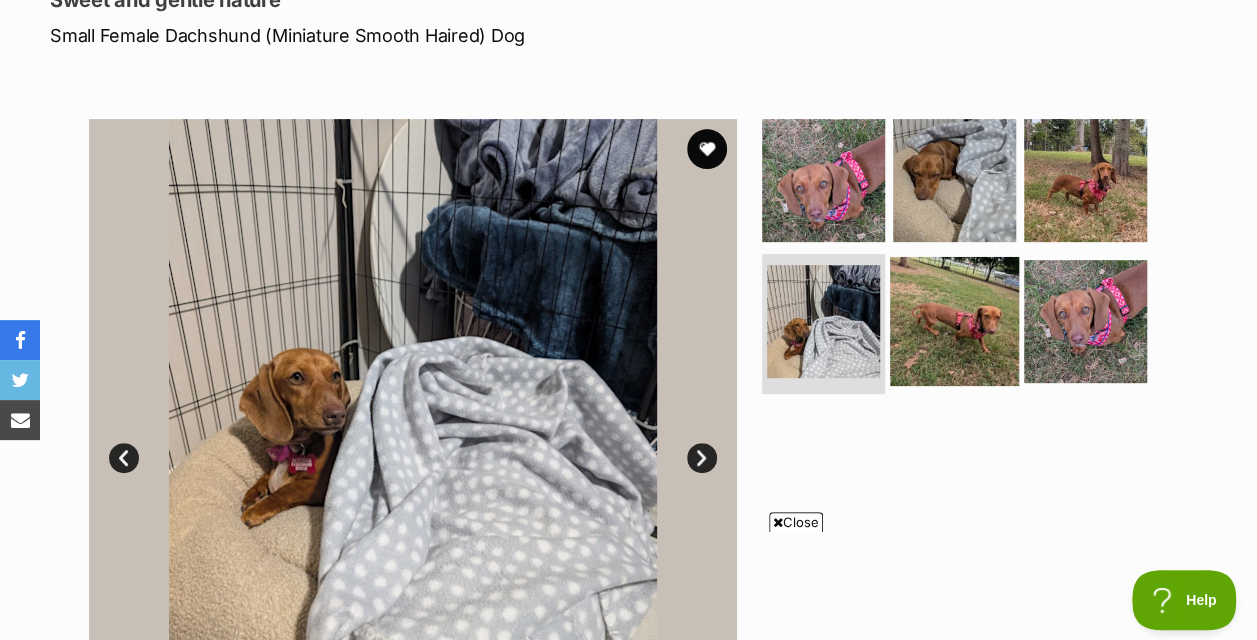 scroll, scrollTop: 0, scrollLeft: 0, axis: both 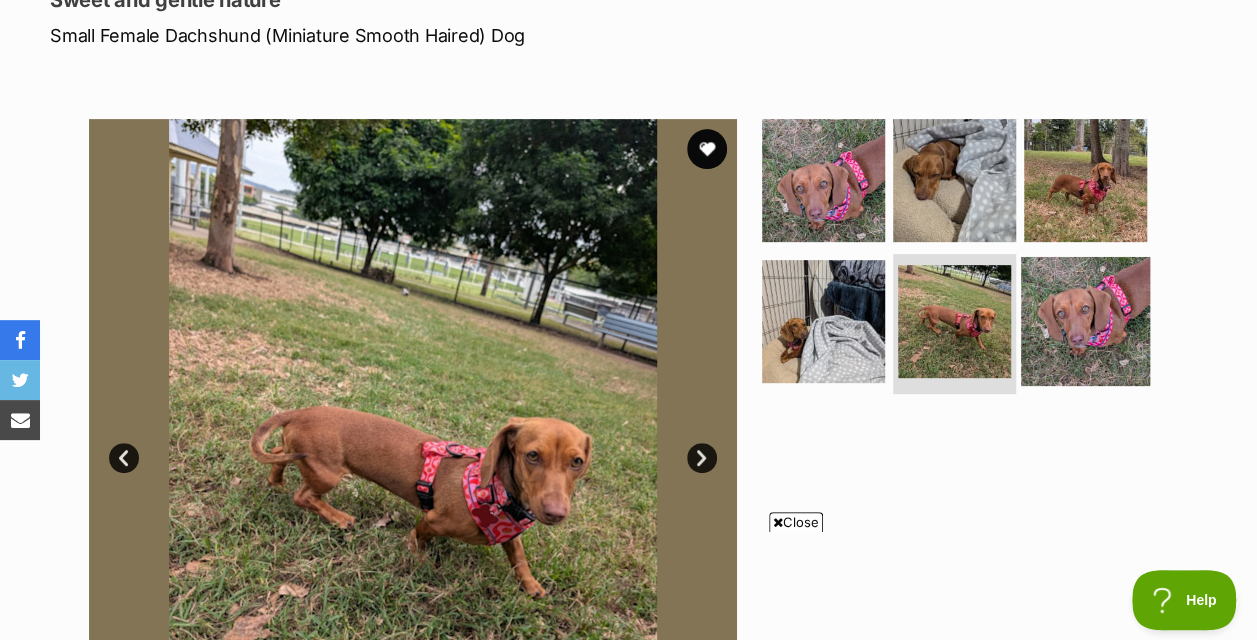 click at bounding box center (1085, 321) 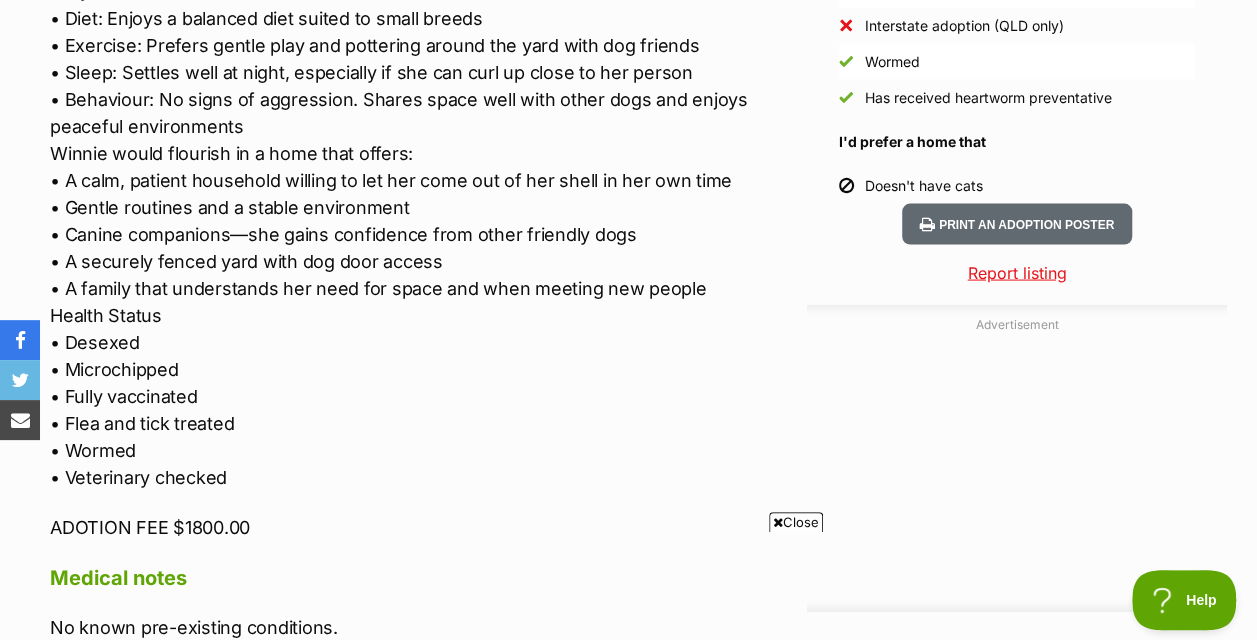 scroll, scrollTop: 1872, scrollLeft: 0, axis: vertical 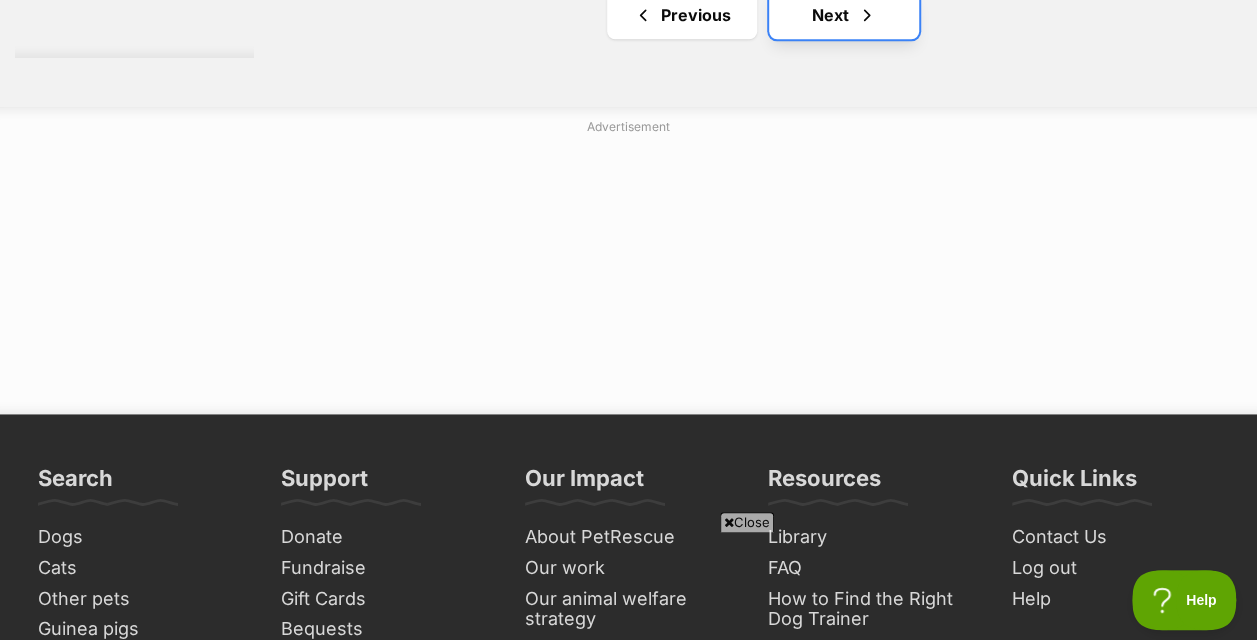 click on "Next" at bounding box center [844, 15] 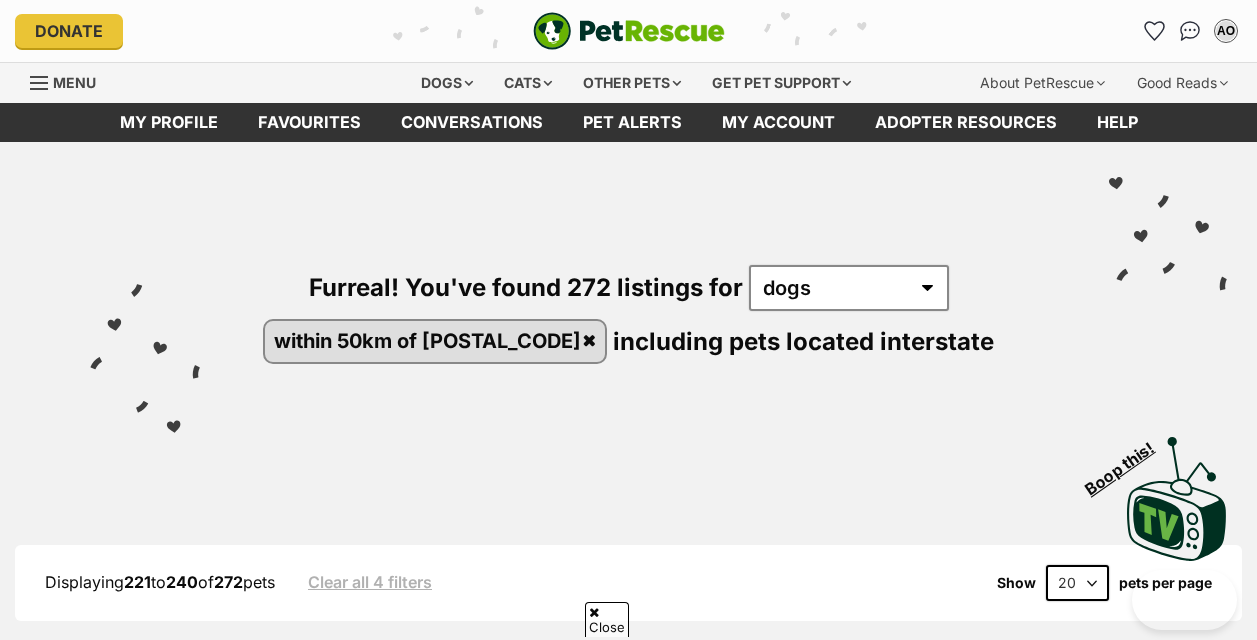 scroll, scrollTop: 2015, scrollLeft: 0, axis: vertical 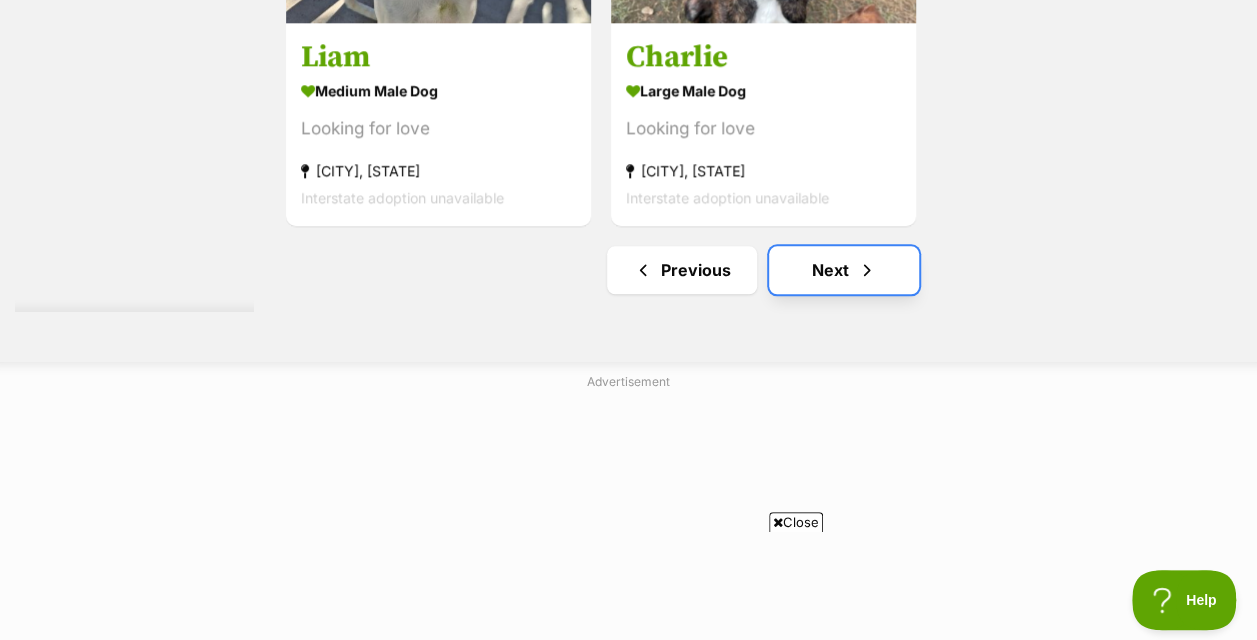 click on "Next" at bounding box center (844, 270) 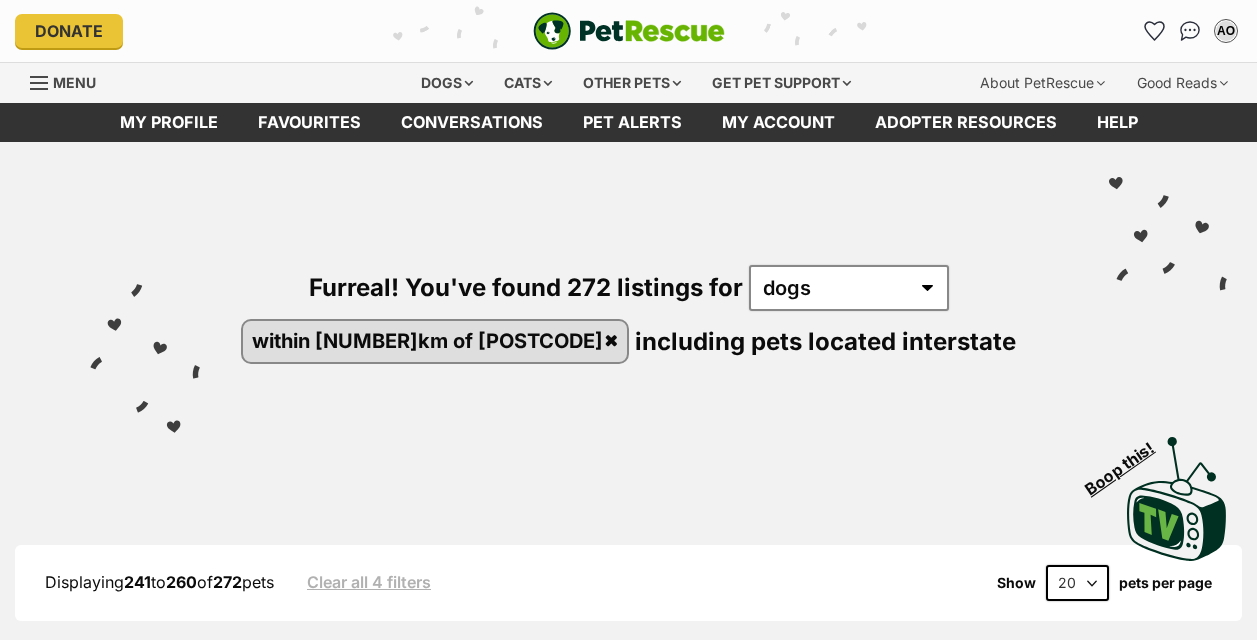 scroll, scrollTop: 0, scrollLeft: 0, axis: both 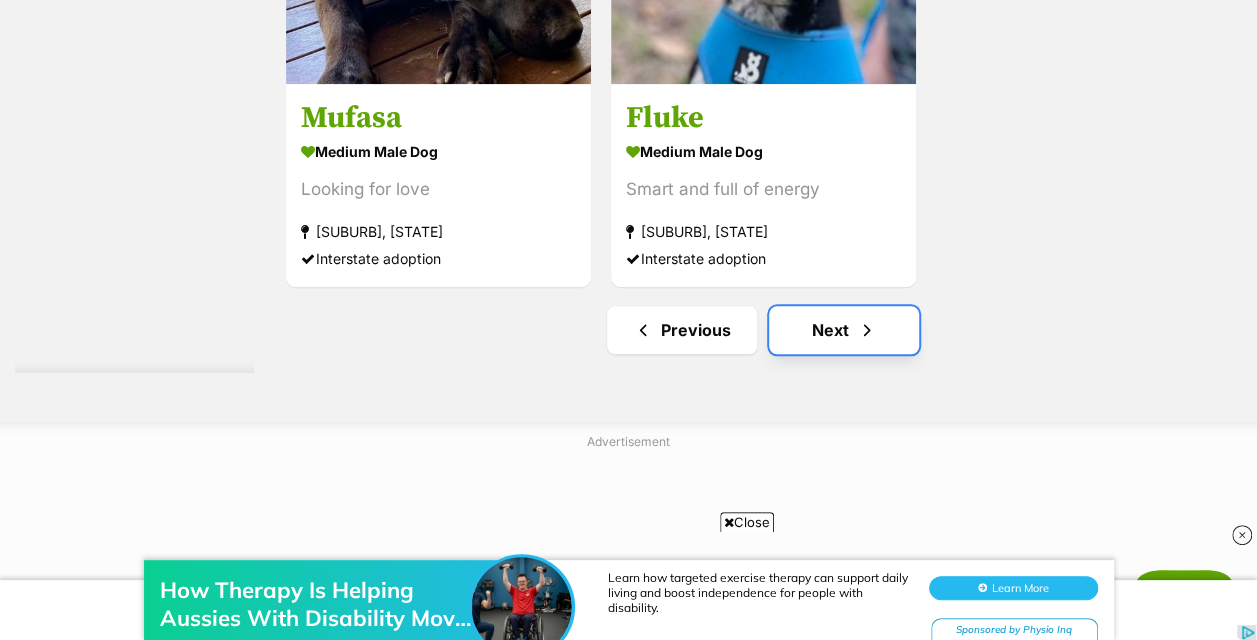 click at bounding box center (867, 330) 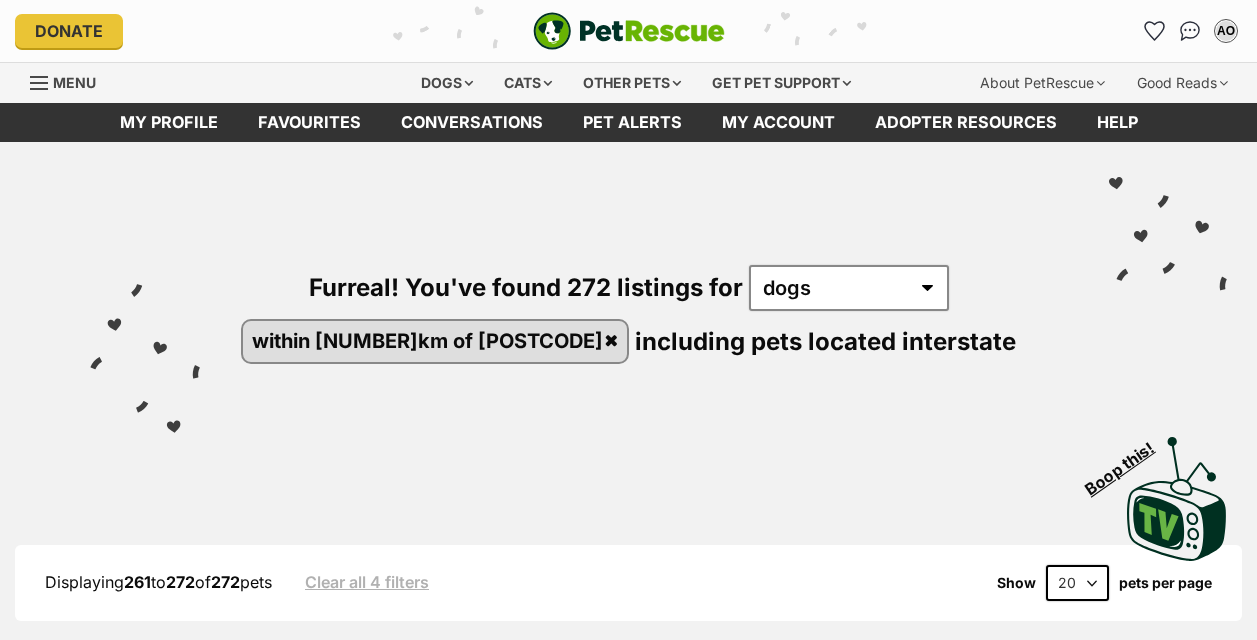 scroll, scrollTop: 0, scrollLeft: 0, axis: both 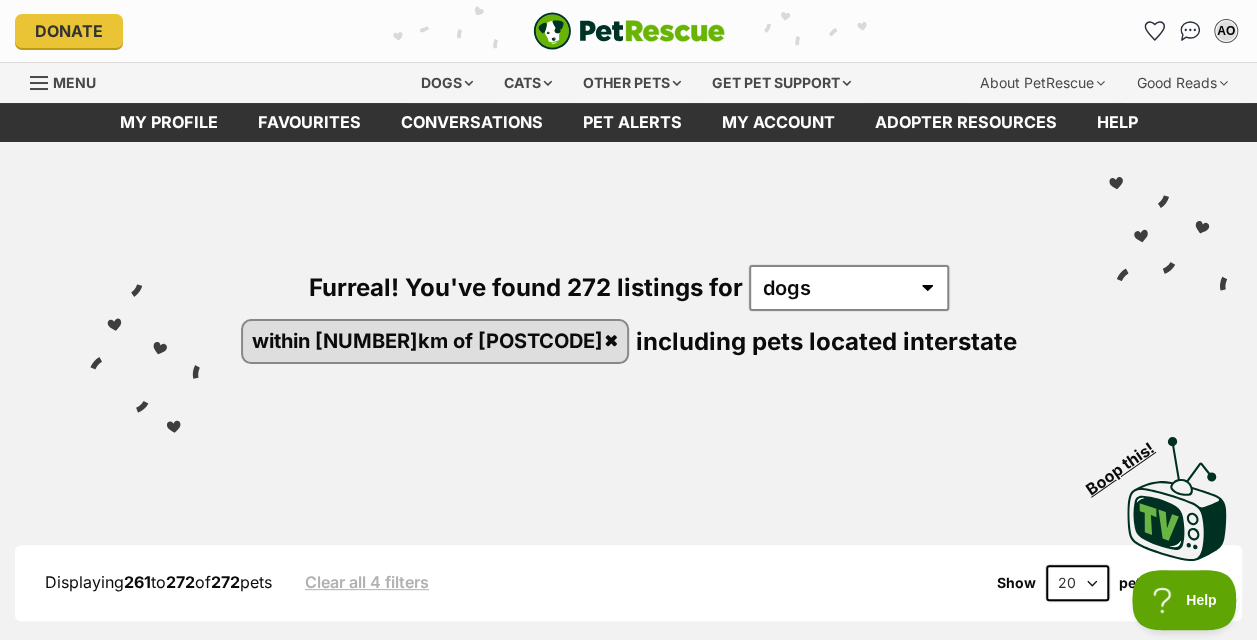 click at bounding box center [629, 31] 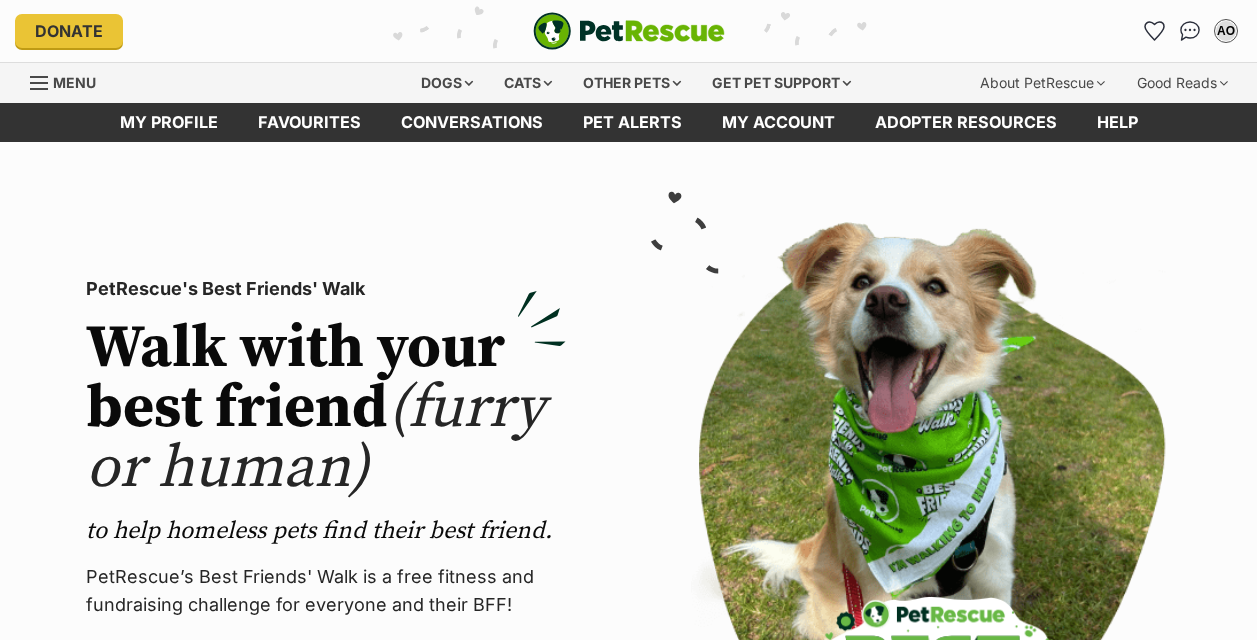scroll, scrollTop: 0, scrollLeft: 0, axis: both 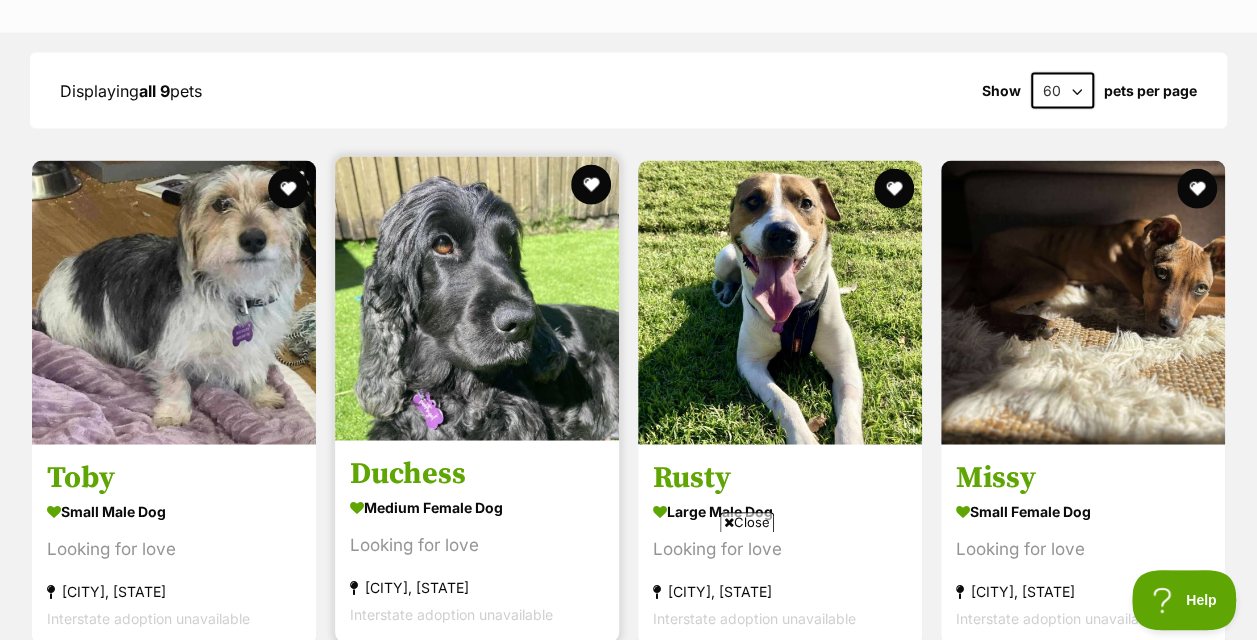 click at bounding box center (477, 299) 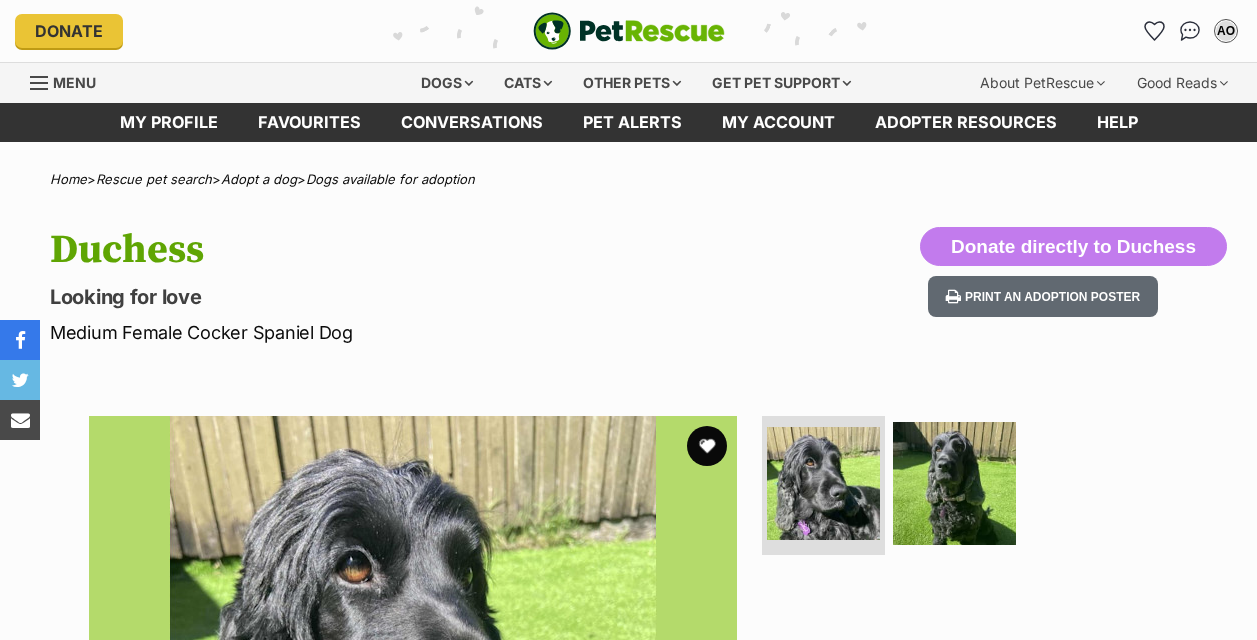 scroll, scrollTop: 0, scrollLeft: 0, axis: both 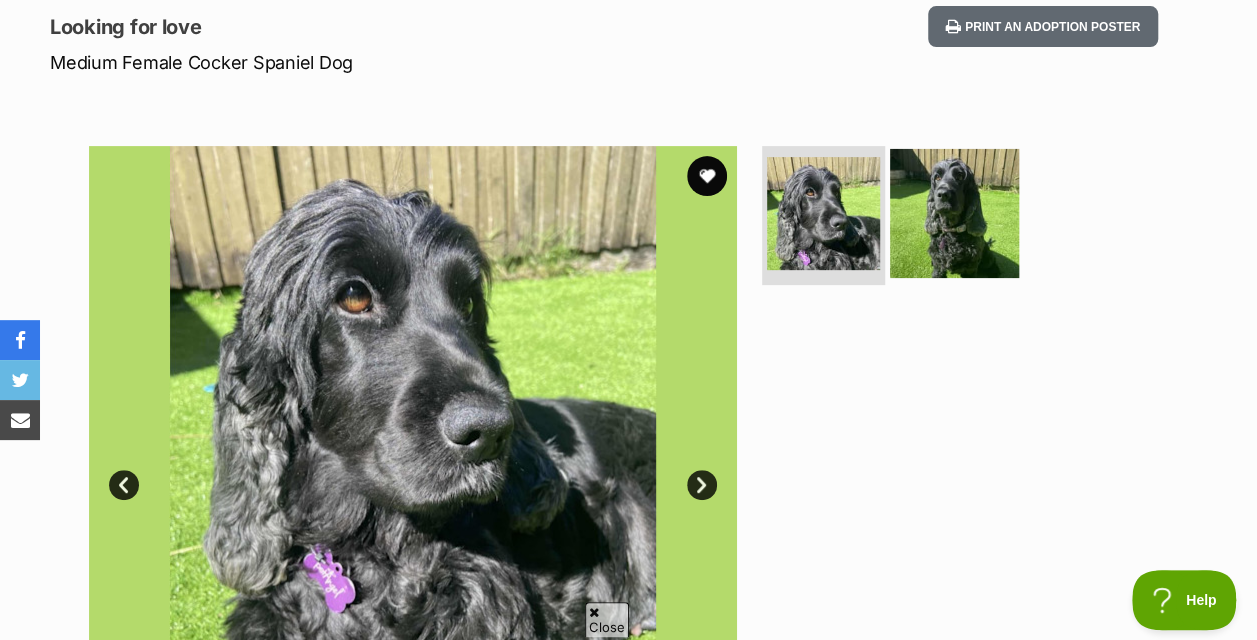 click at bounding box center [954, 212] 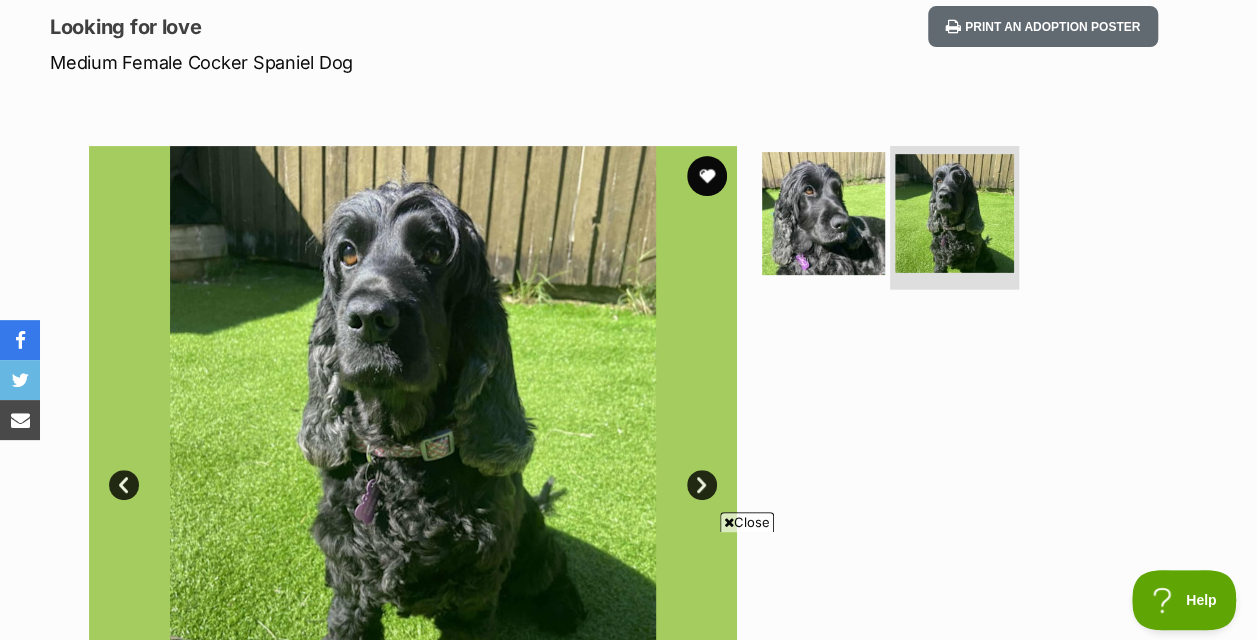 scroll, scrollTop: 0, scrollLeft: 0, axis: both 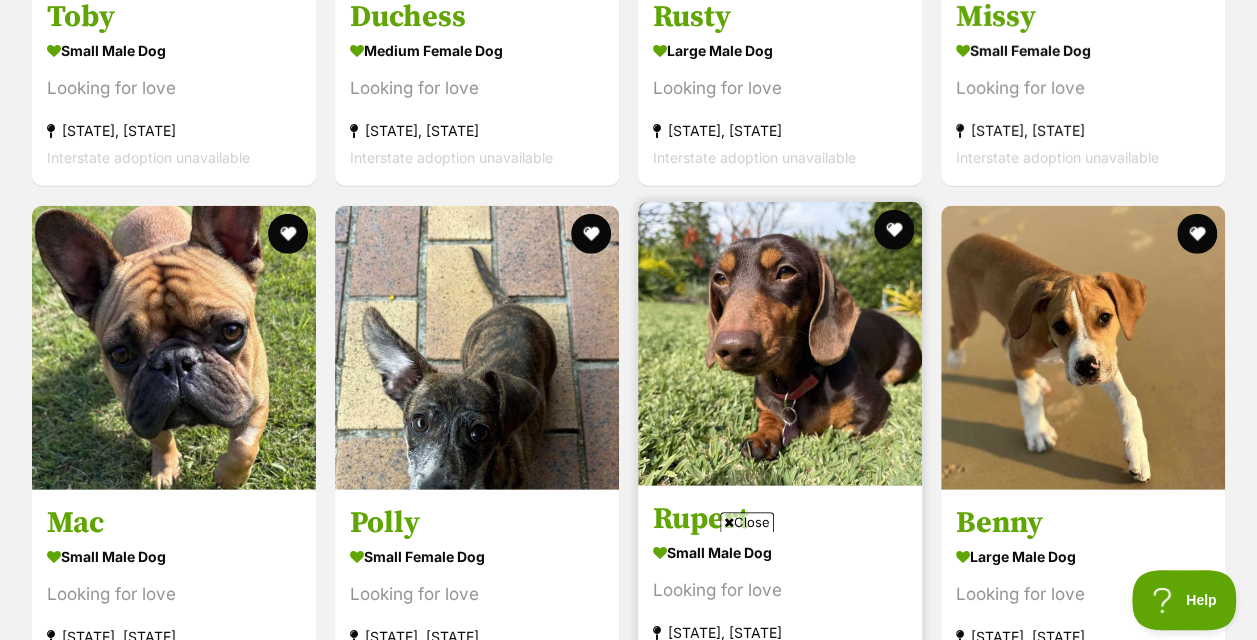 click at bounding box center (780, 344) 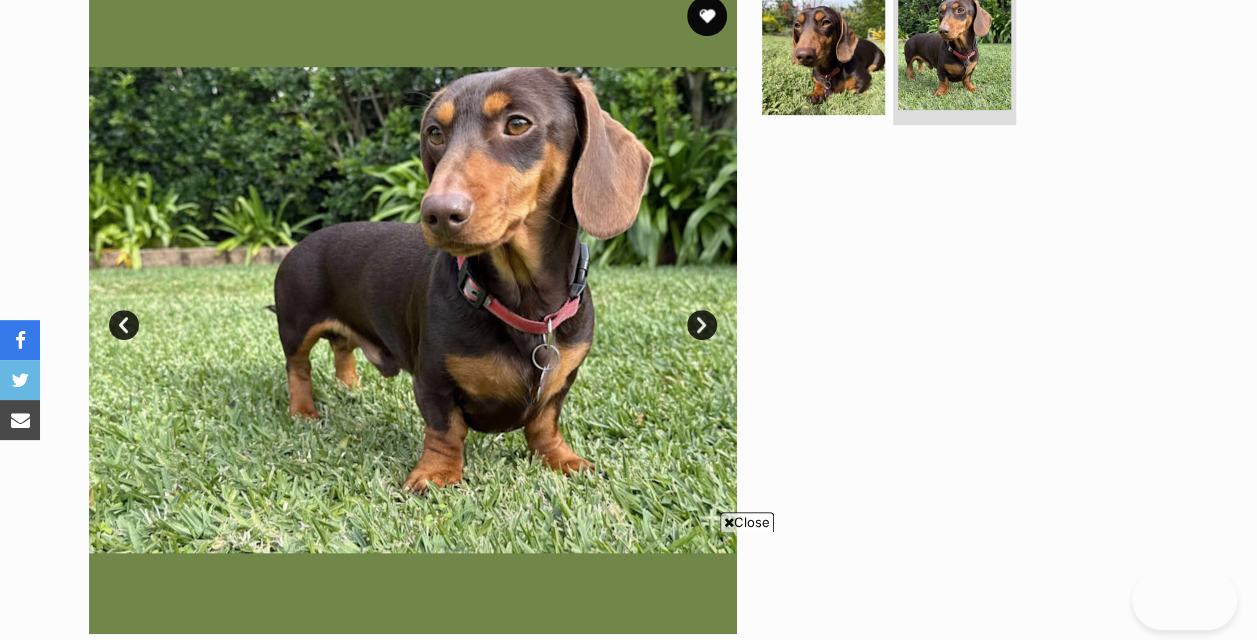 scroll, scrollTop: 0, scrollLeft: 0, axis: both 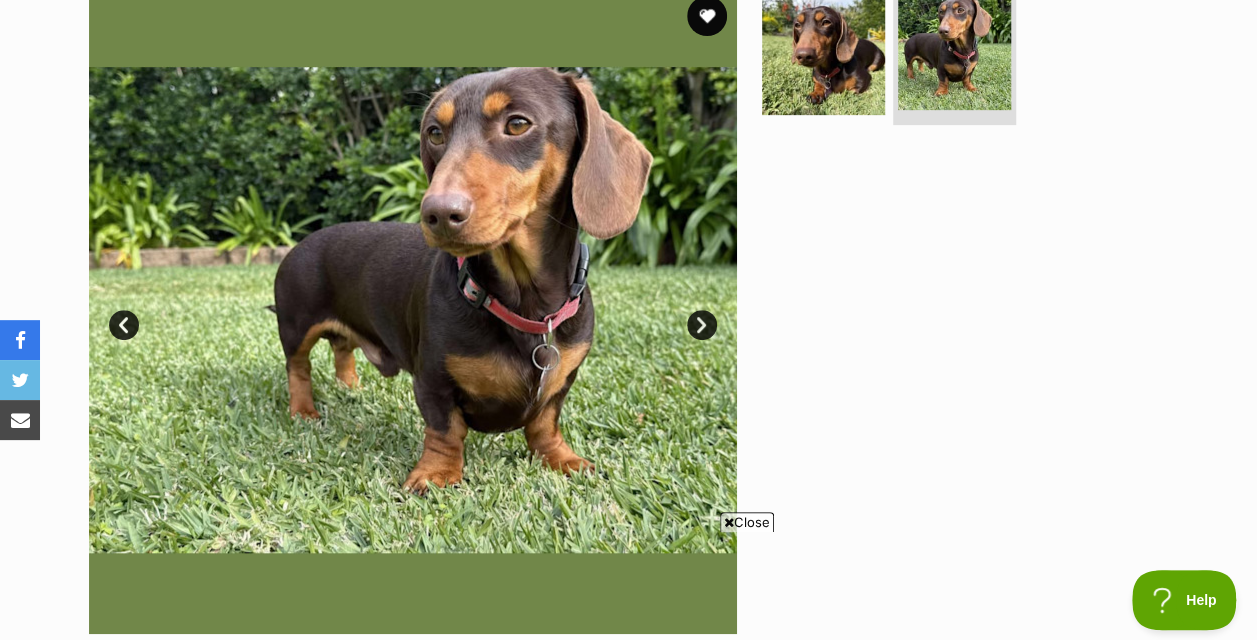 click on "Next" at bounding box center [702, 325] 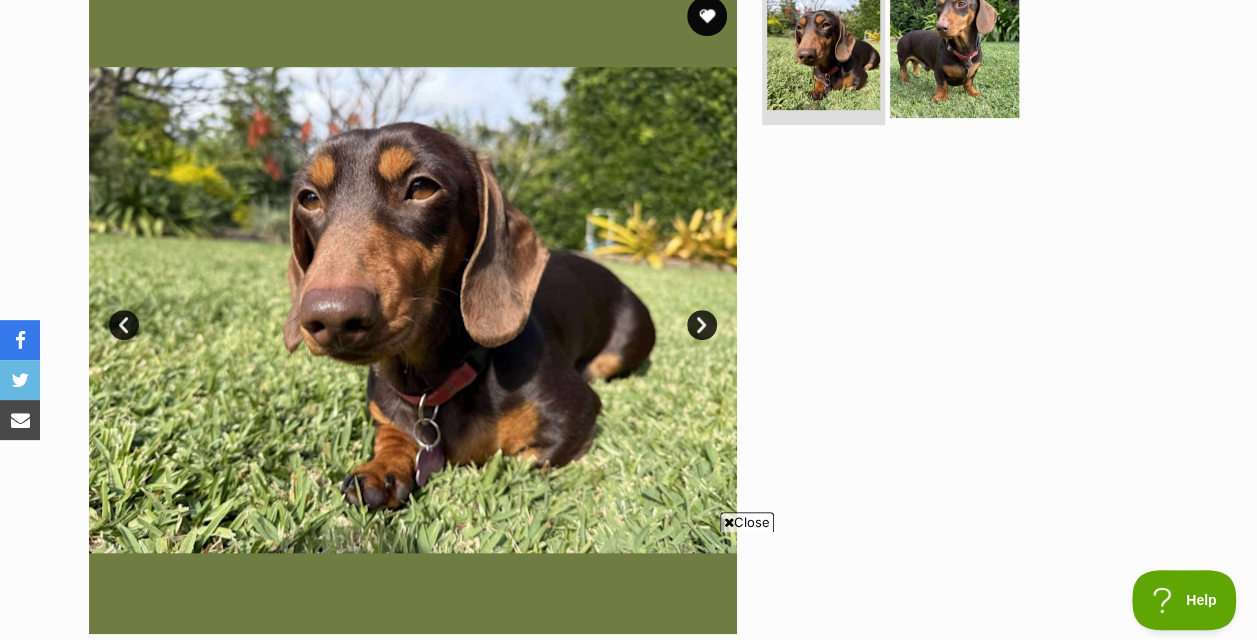 click at bounding box center [954, 52] 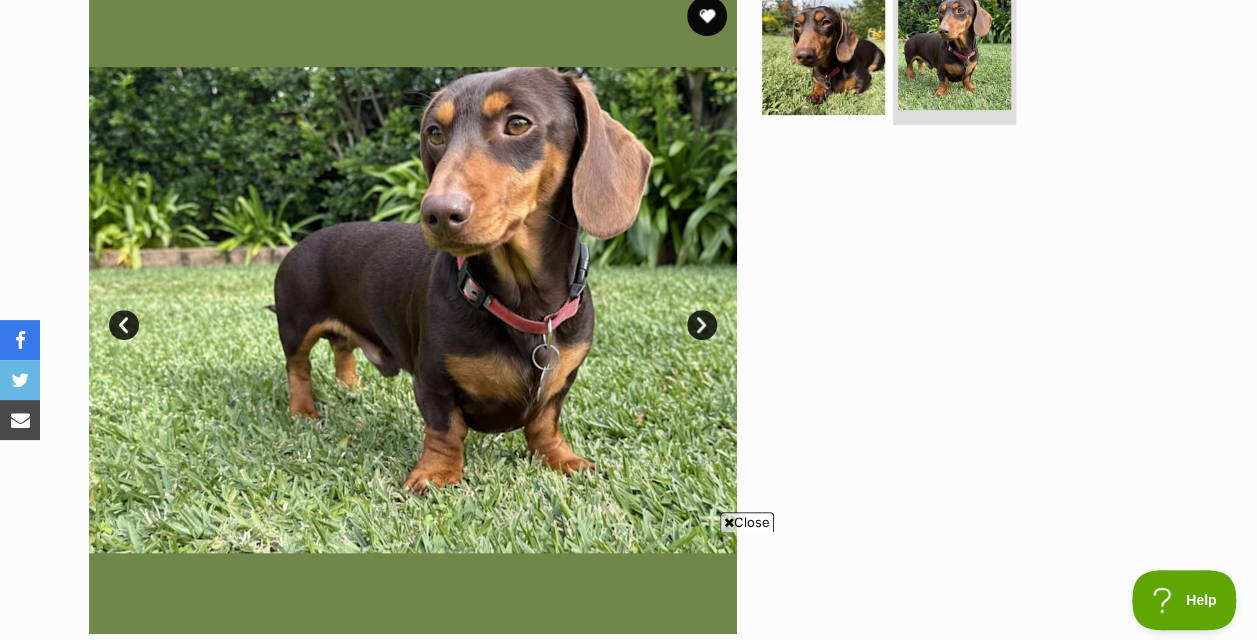 drag, startPoint x: 1029, startPoint y: 252, endPoint x: 1013, endPoint y: 348, distance: 97.3242 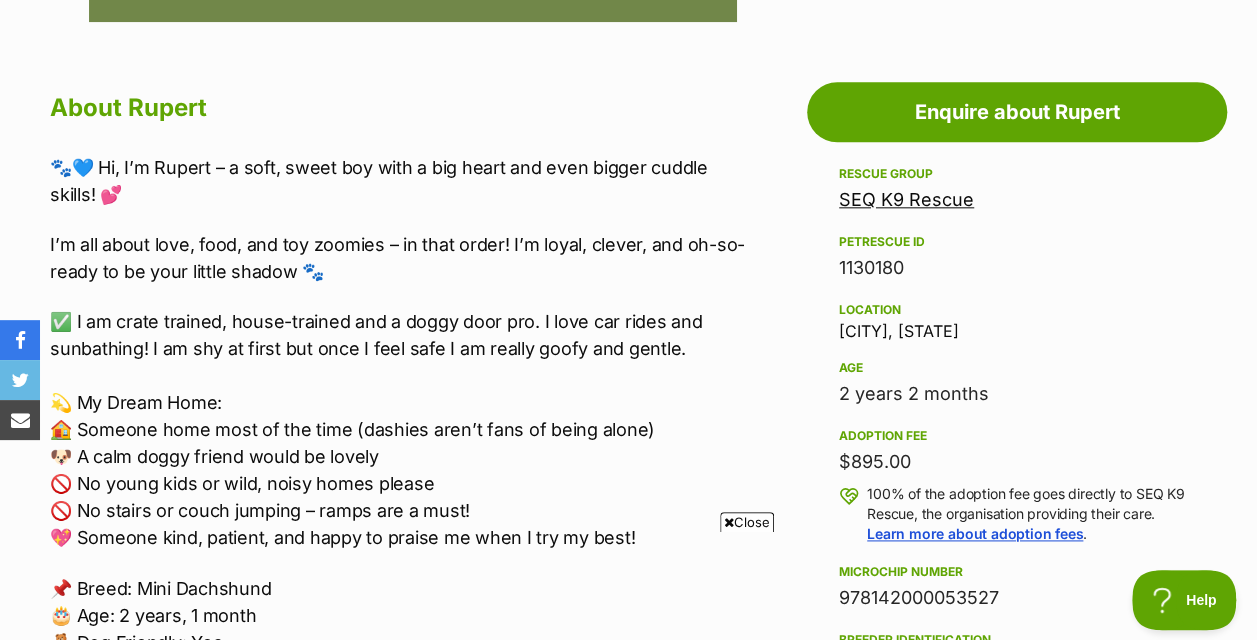 scroll, scrollTop: 1061, scrollLeft: 0, axis: vertical 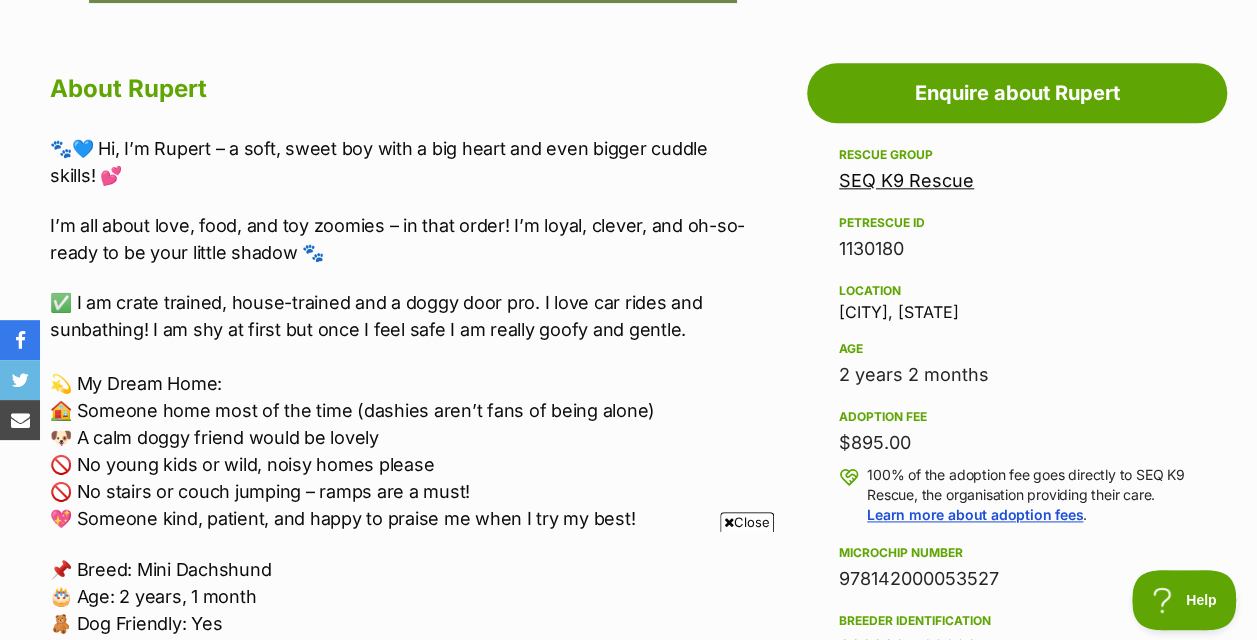 click on "✅ I am crate trained, house-trained and a doggy door pro. I love car rides and sunbathing! I am shy at first but once I feel safe I am really goofy and gentle.
💫 My Dream Home:
🏠 Someone home most of the time (dashies aren’t fans of being alone)
🐶 A calm doggy friend would be lovely
🚫 No young kids or wild, noisy homes please
🚫 No stairs or couch jumping – ramps are a must!
💖 Someone kind, patient, and happy to praise me when I try my best!" at bounding box center (399, 410) 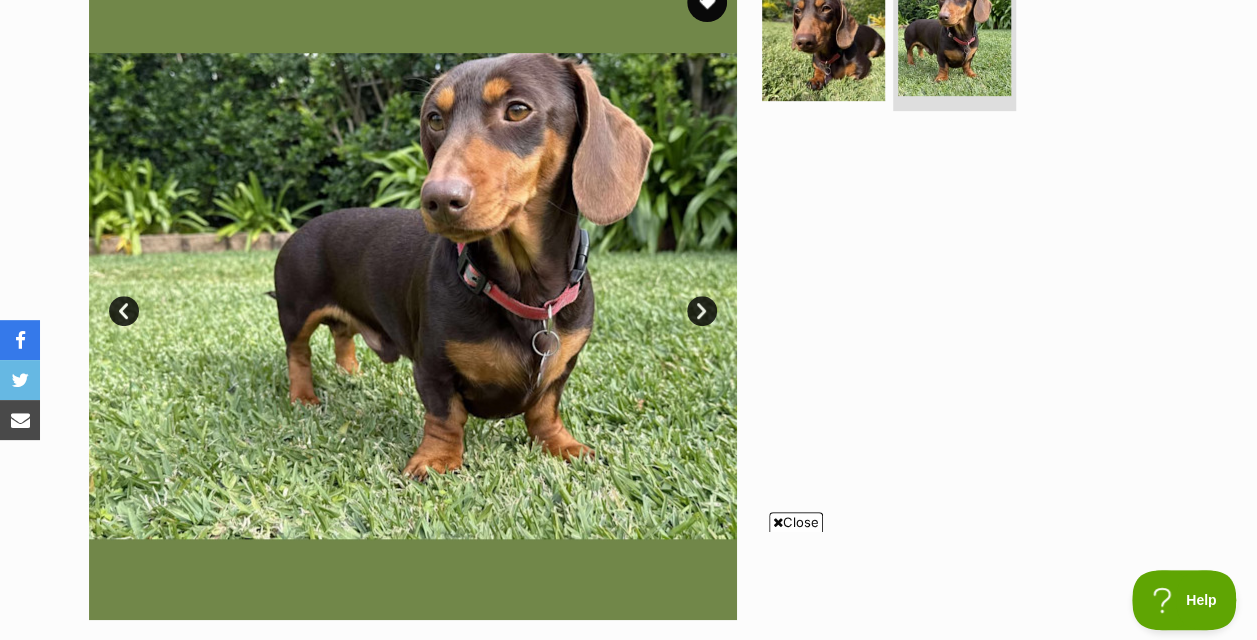 scroll, scrollTop: 443, scrollLeft: 0, axis: vertical 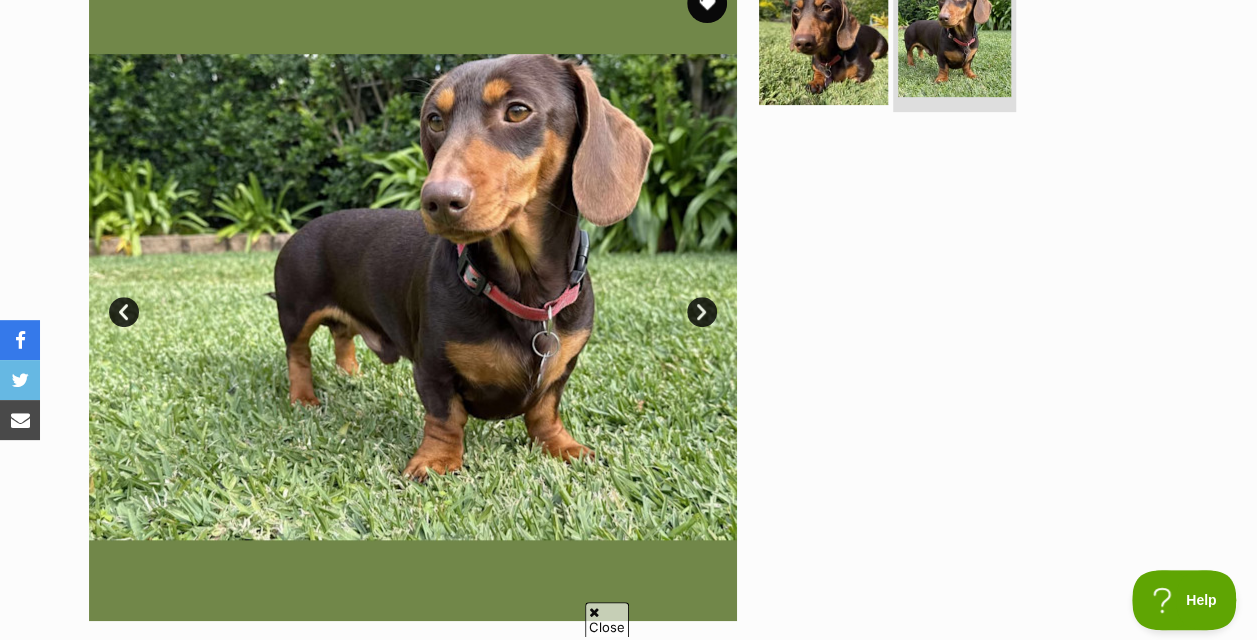 click at bounding box center [823, 39] 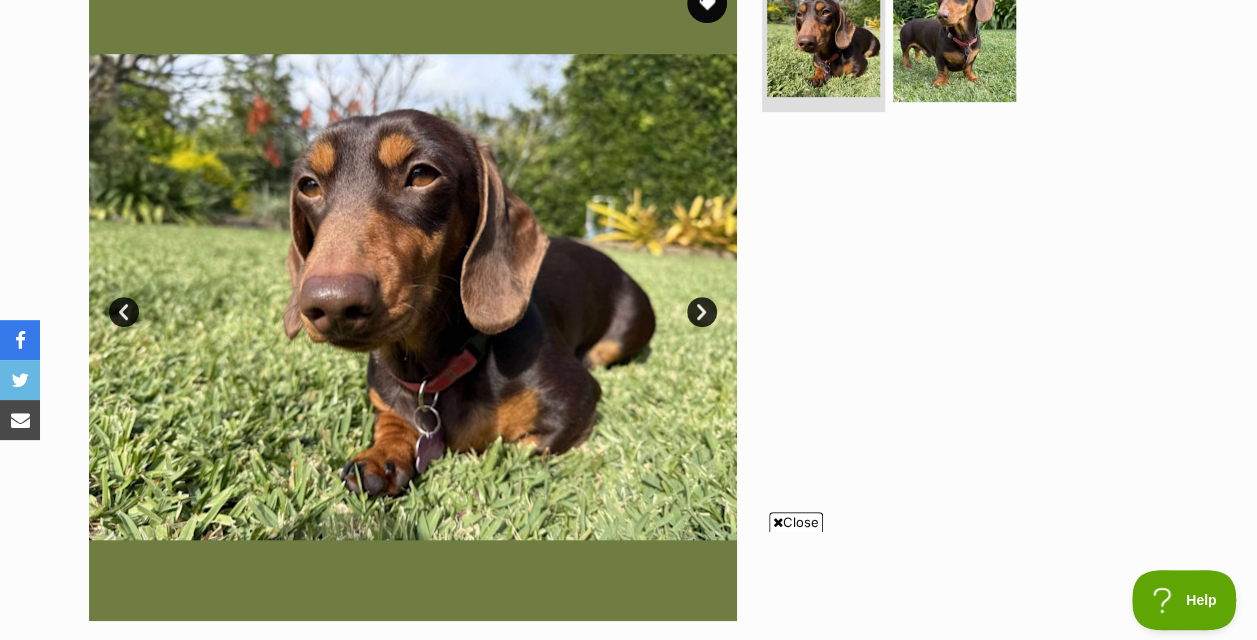 click on "Next" at bounding box center [702, 312] 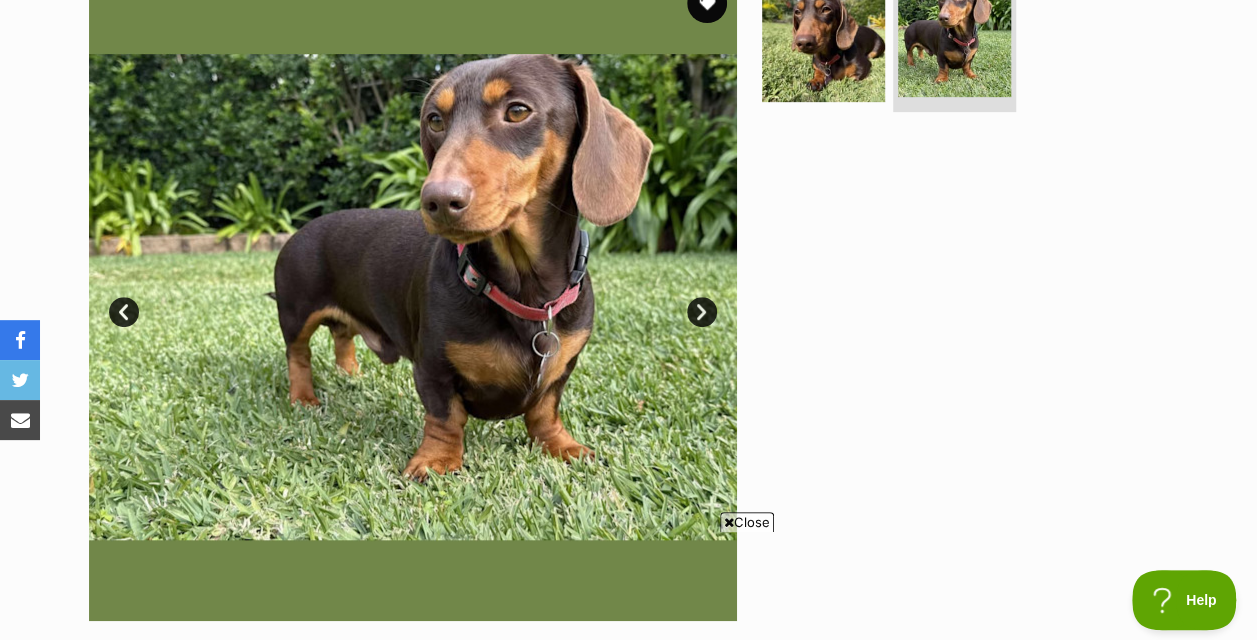 scroll, scrollTop: 0, scrollLeft: 0, axis: both 